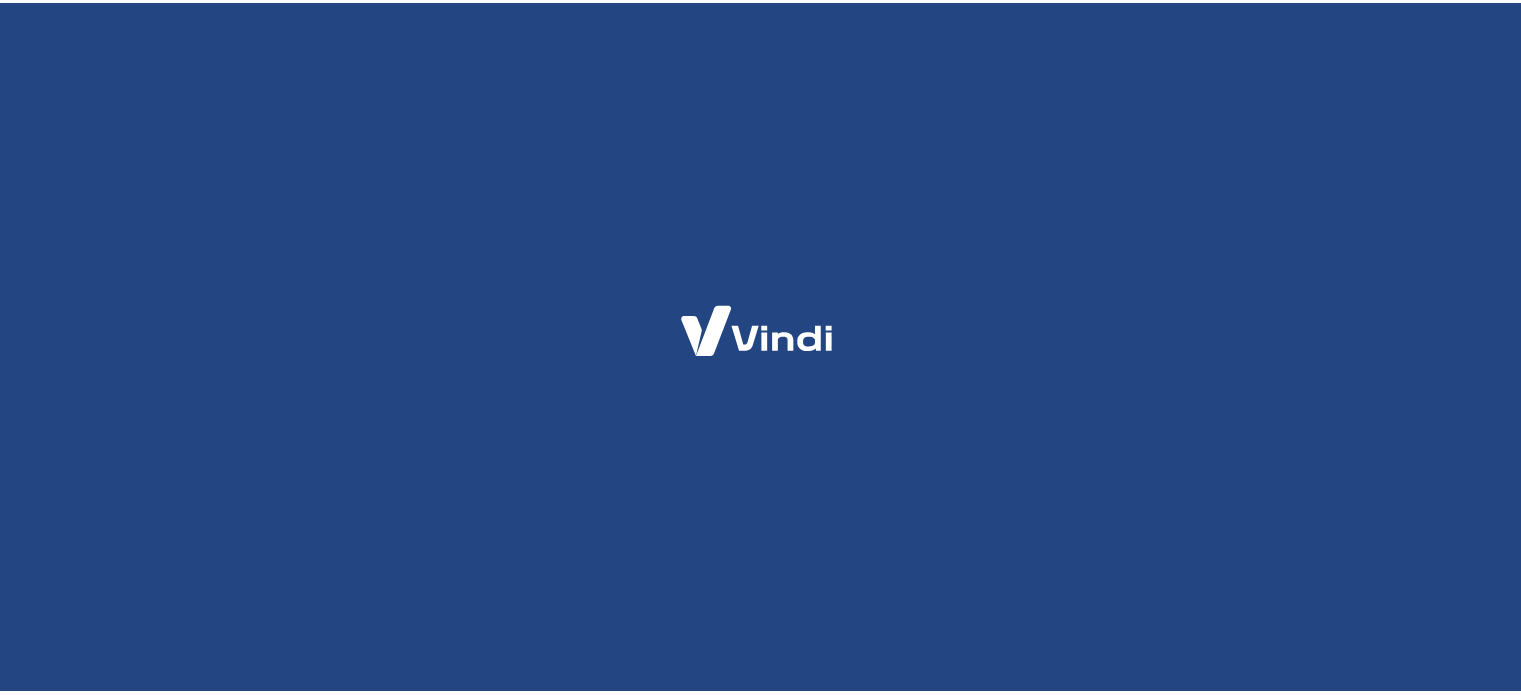 scroll, scrollTop: 0, scrollLeft: 0, axis: both 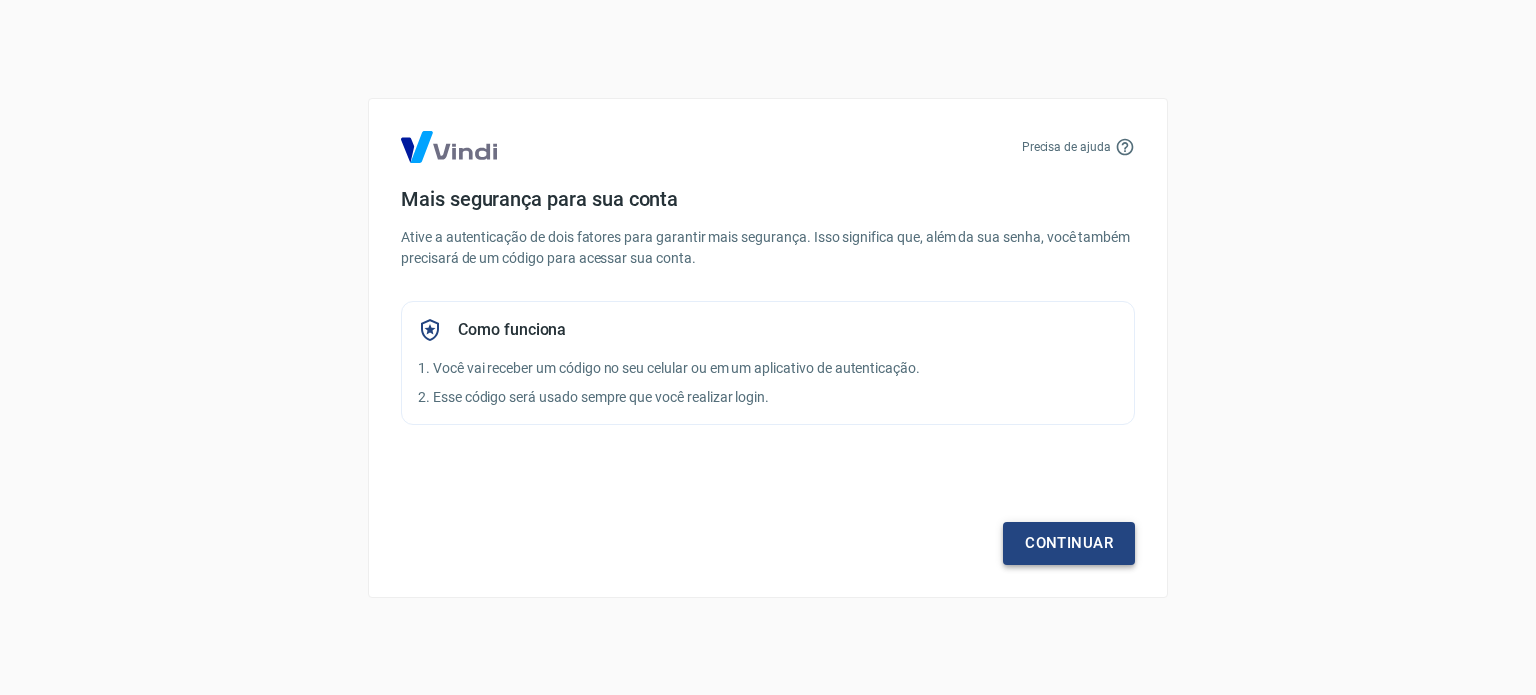click on "Continuar" at bounding box center (1069, 543) 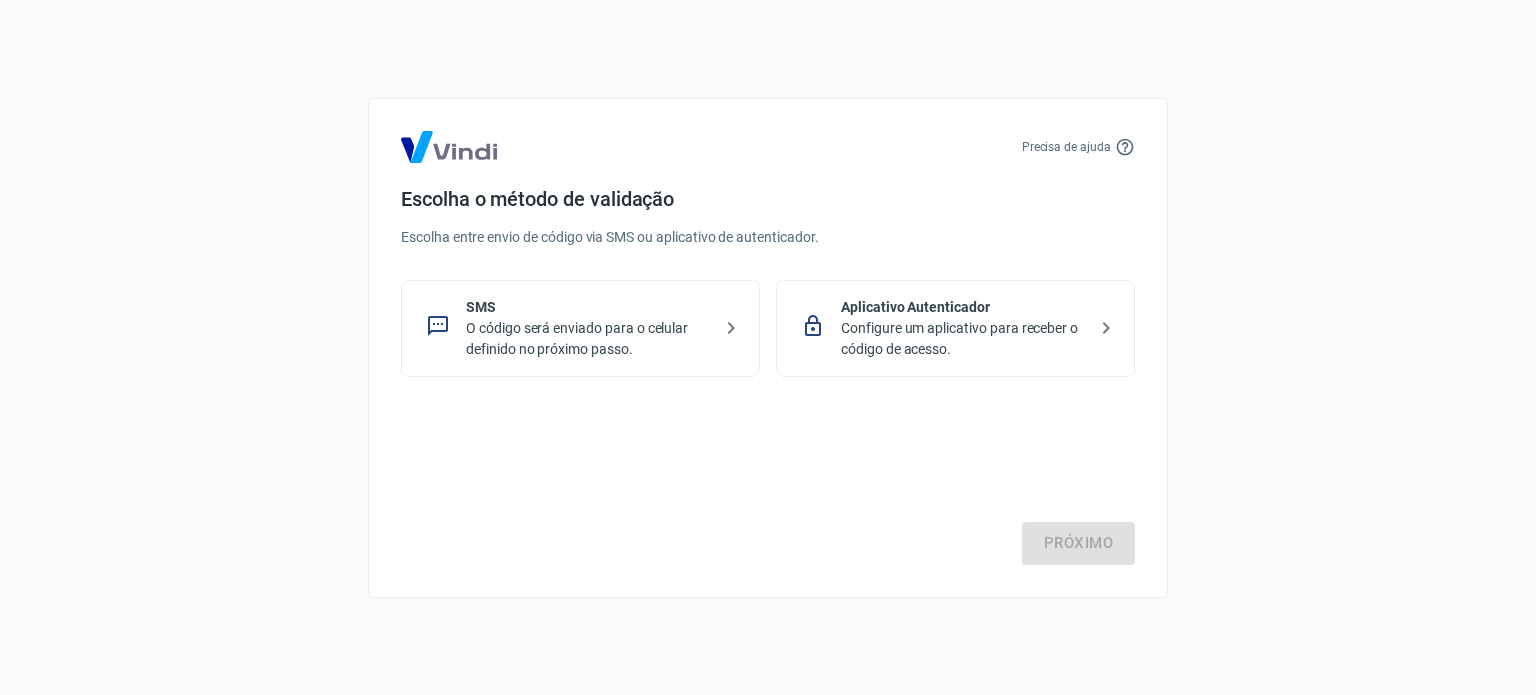 click 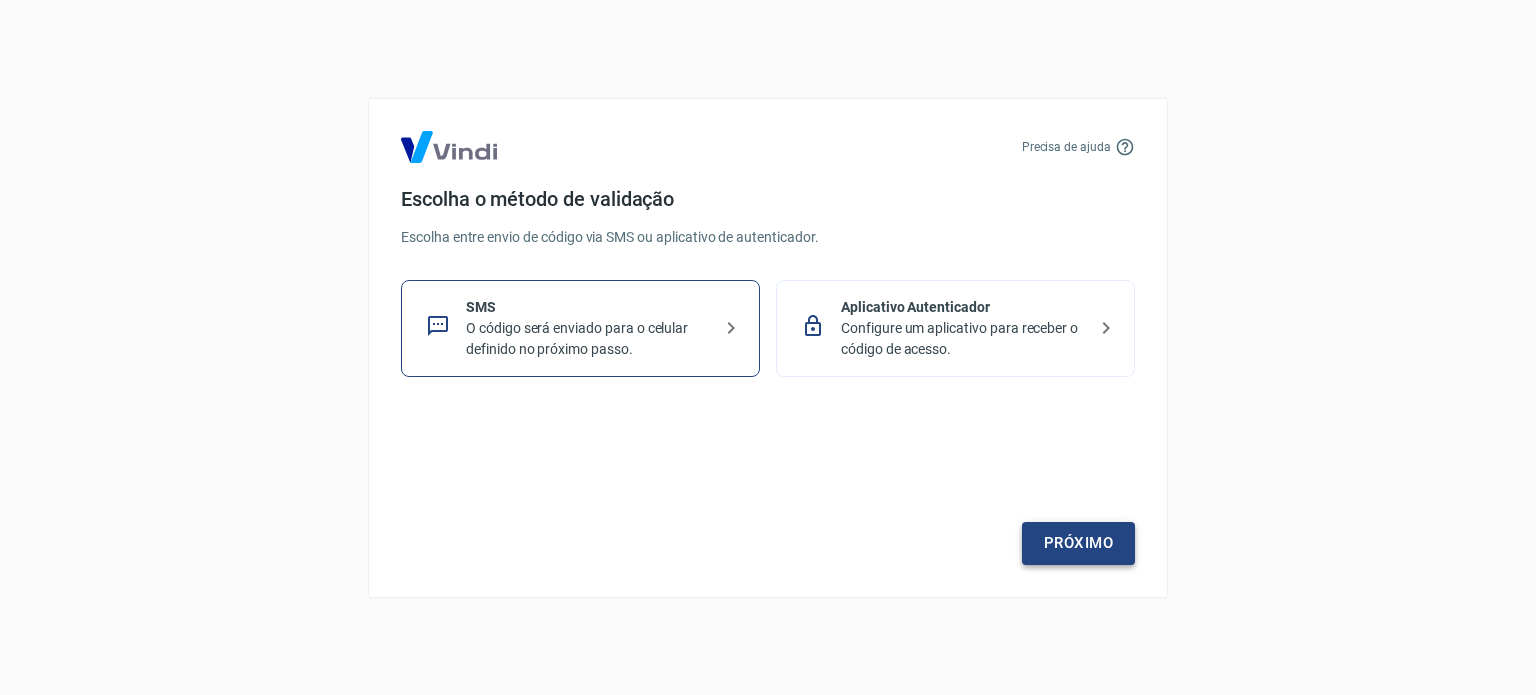 click on "Próximo" at bounding box center (1078, 543) 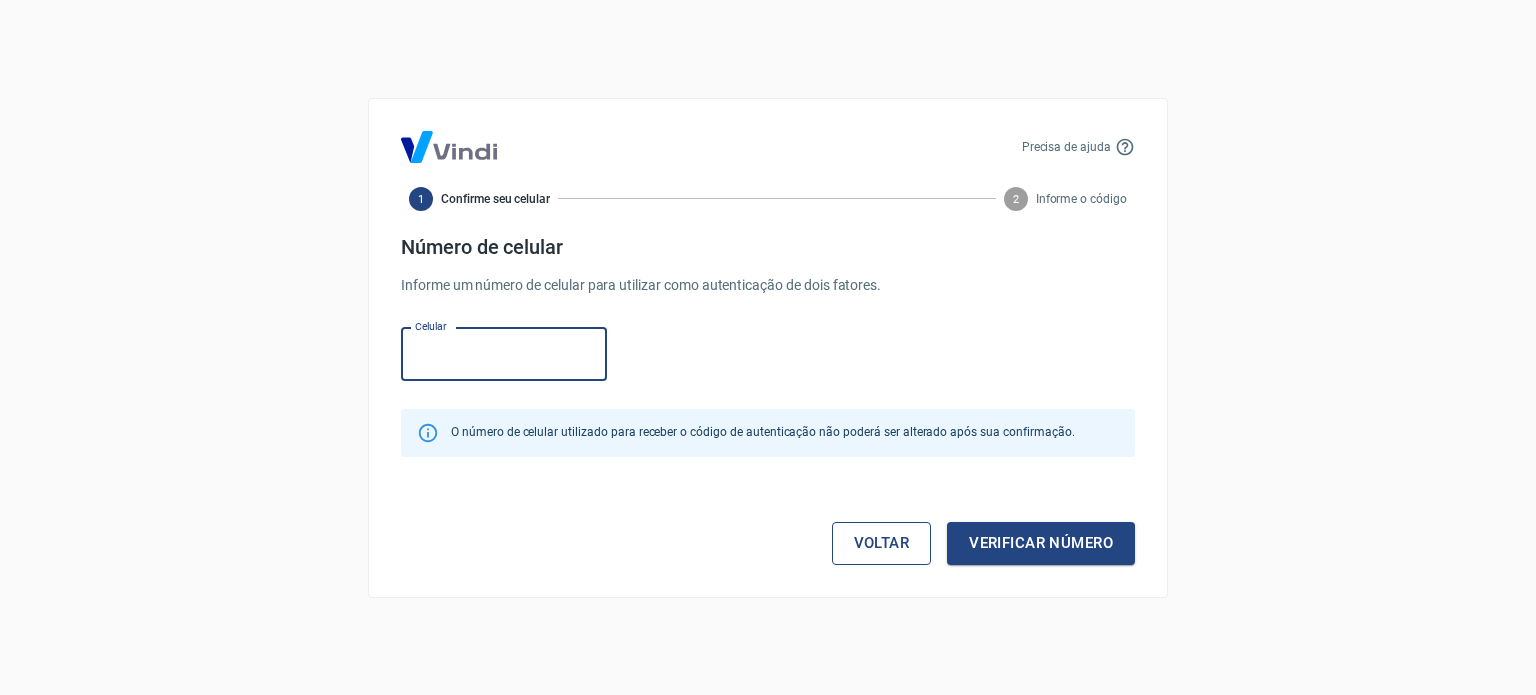 click on "Voltar" at bounding box center (882, 543) 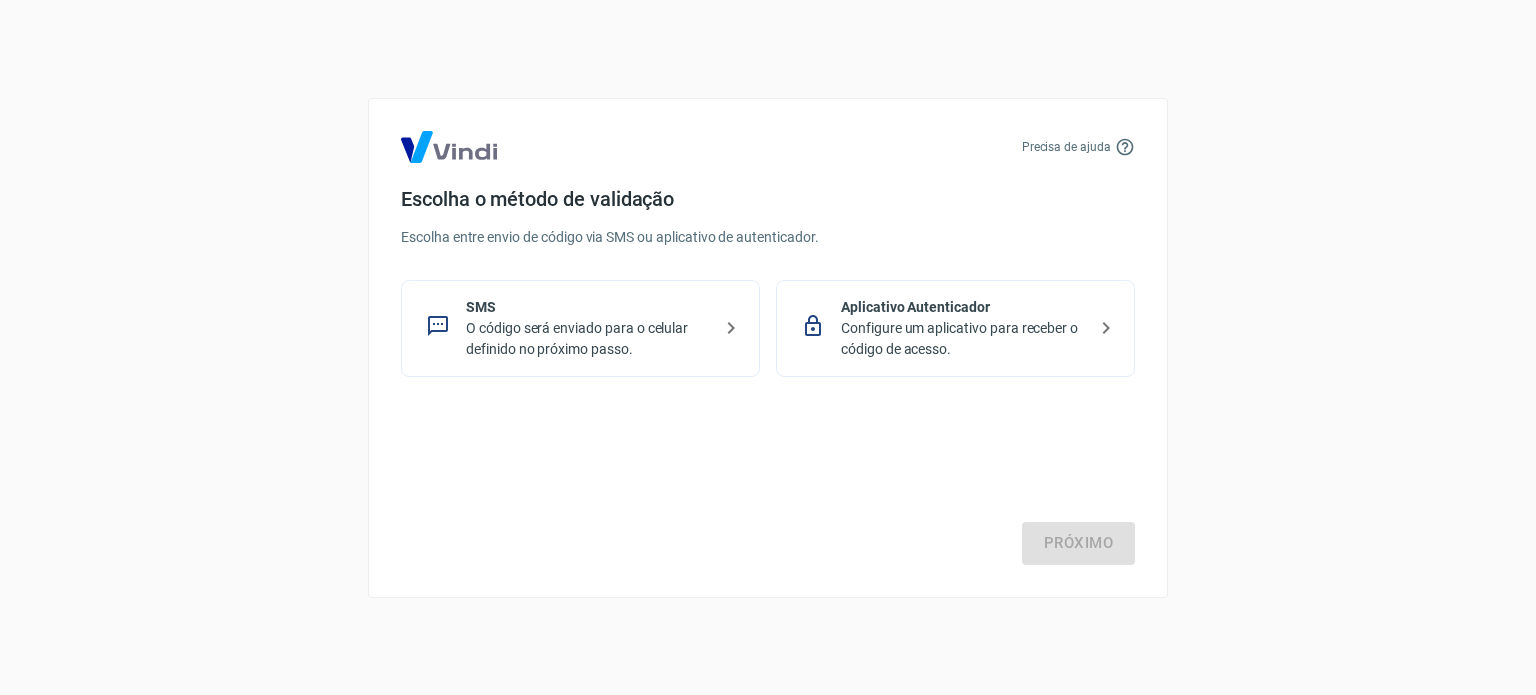 click on "Aplicativo Autenticador" at bounding box center (963, 307) 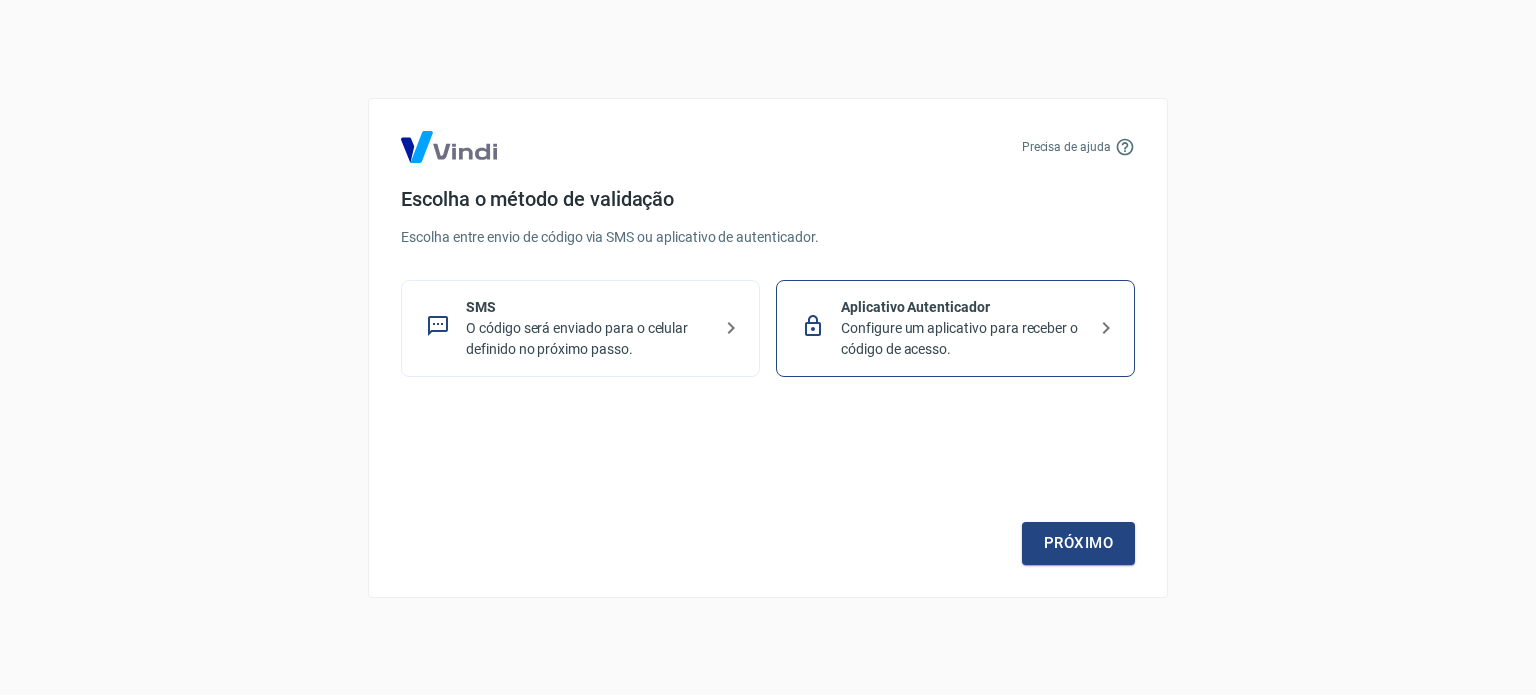 click on "O código será enviado para o celular definido no próximo passo." at bounding box center [588, 339] 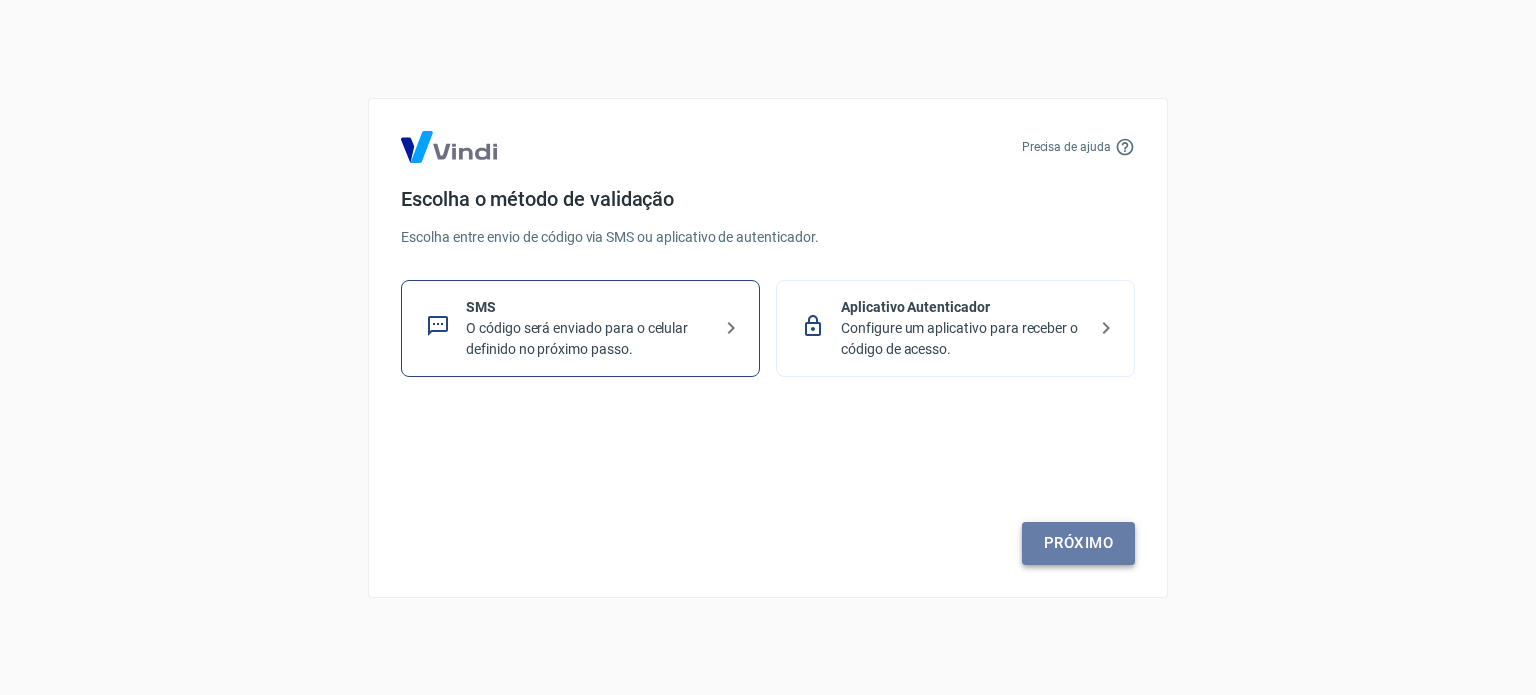 click on "Próximo" at bounding box center [1078, 543] 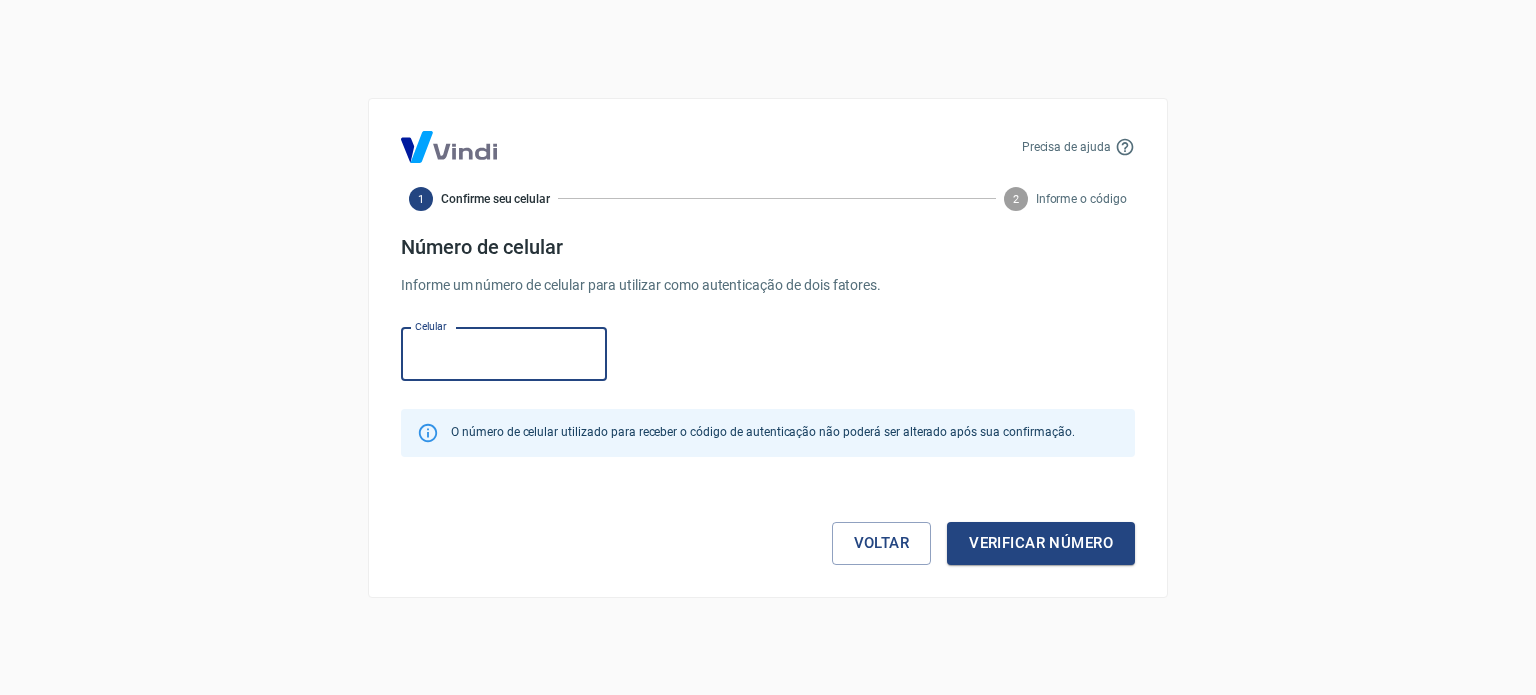 click on "Celular" at bounding box center (504, 354) 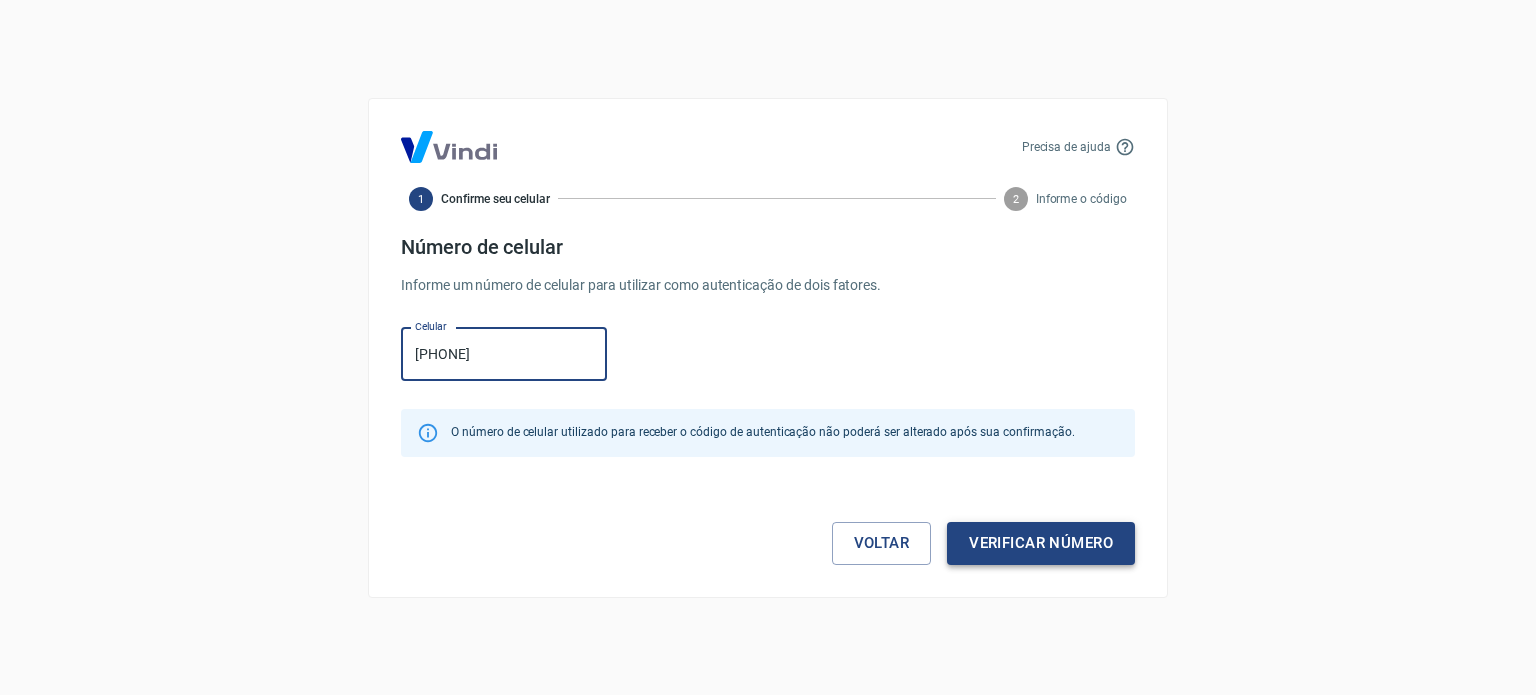 type on "[PHONE]" 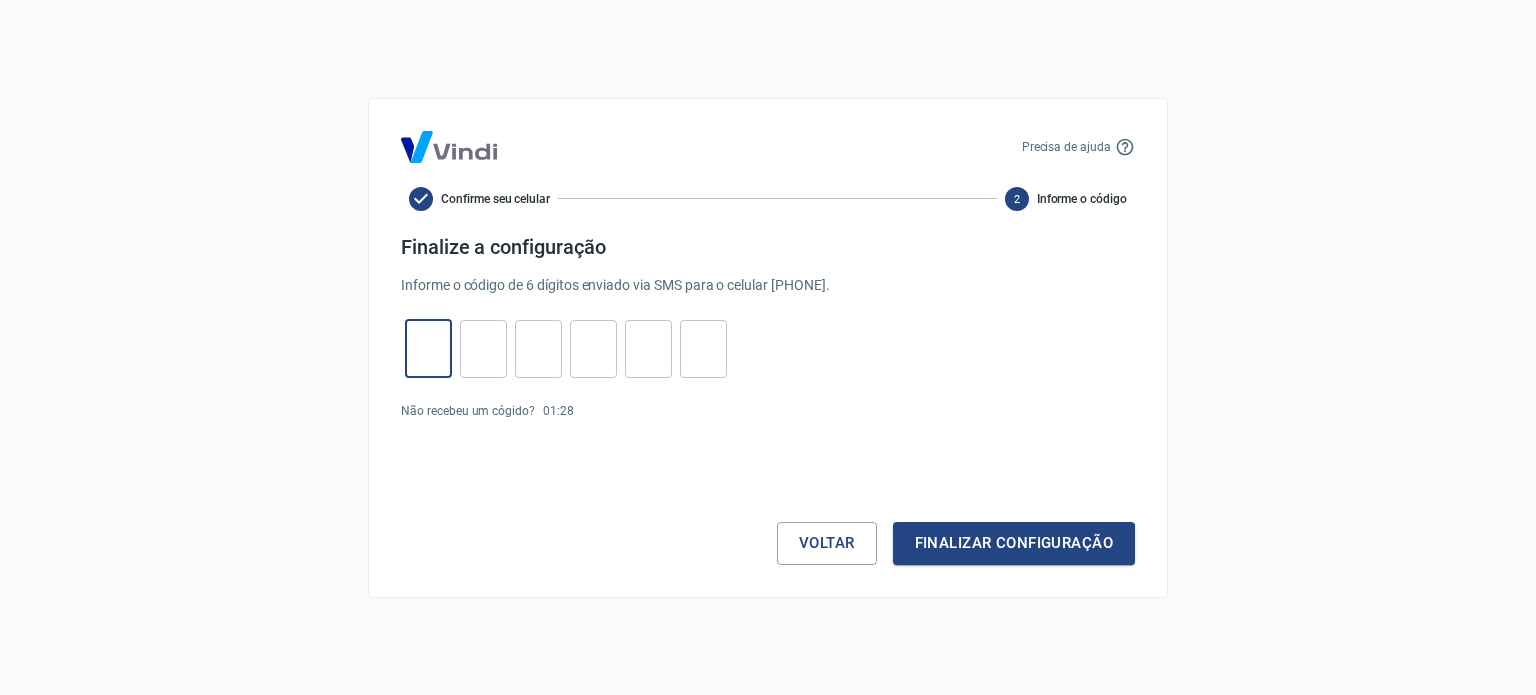 click at bounding box center [428, 348] 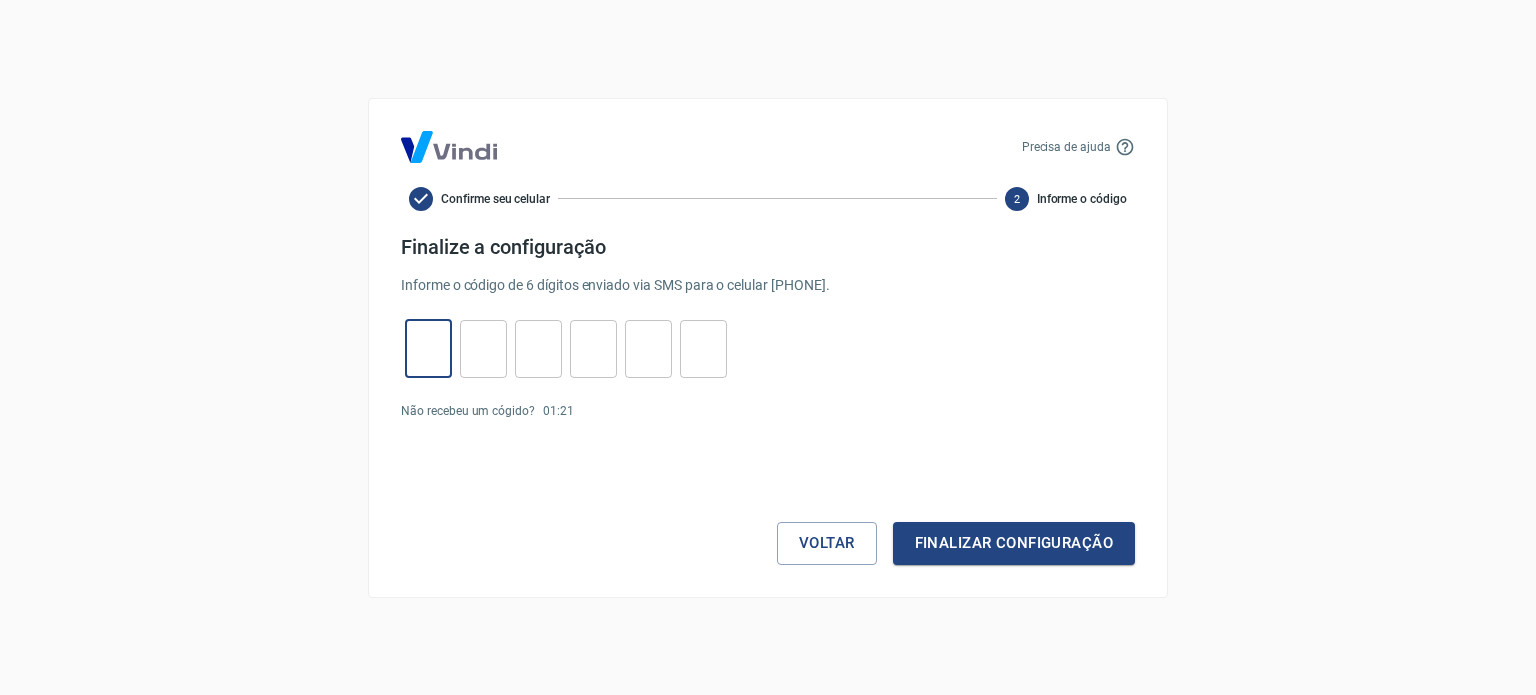 type on "2" 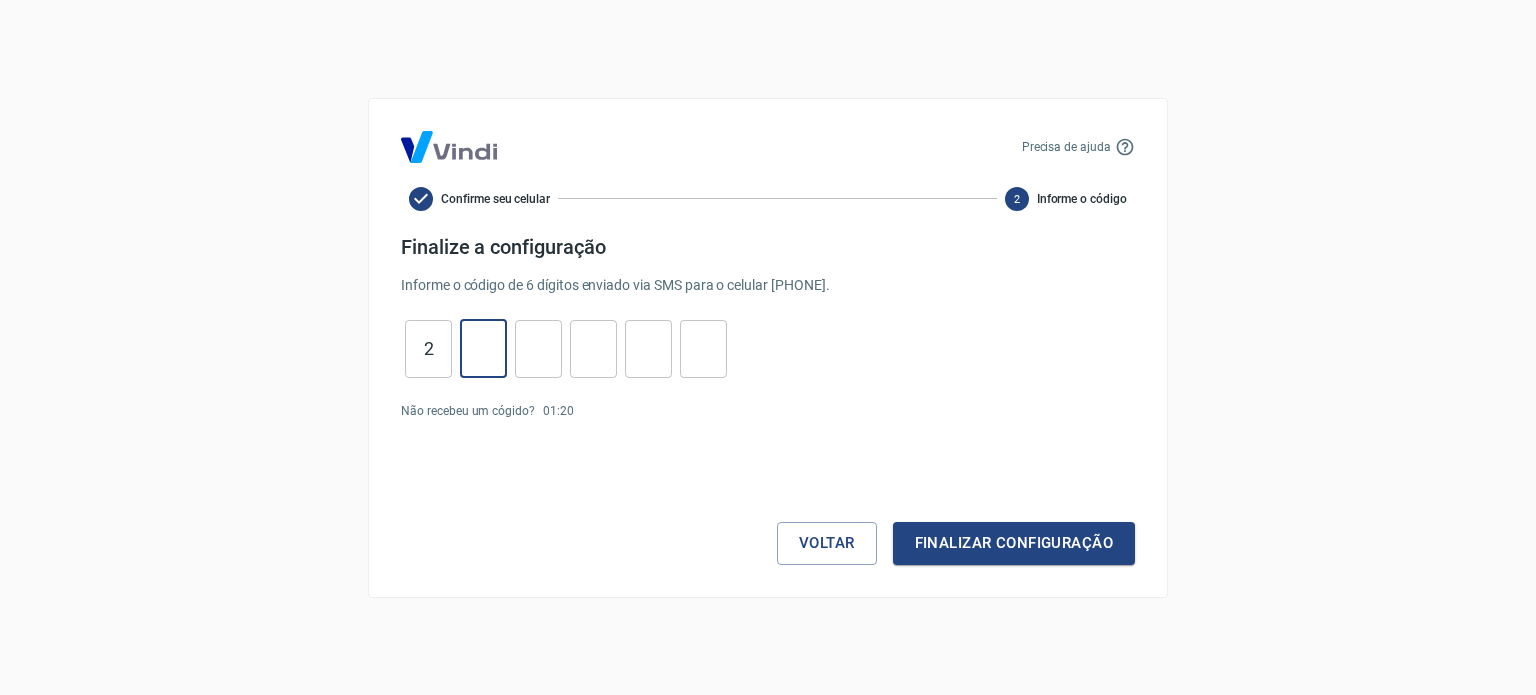 type on "7" 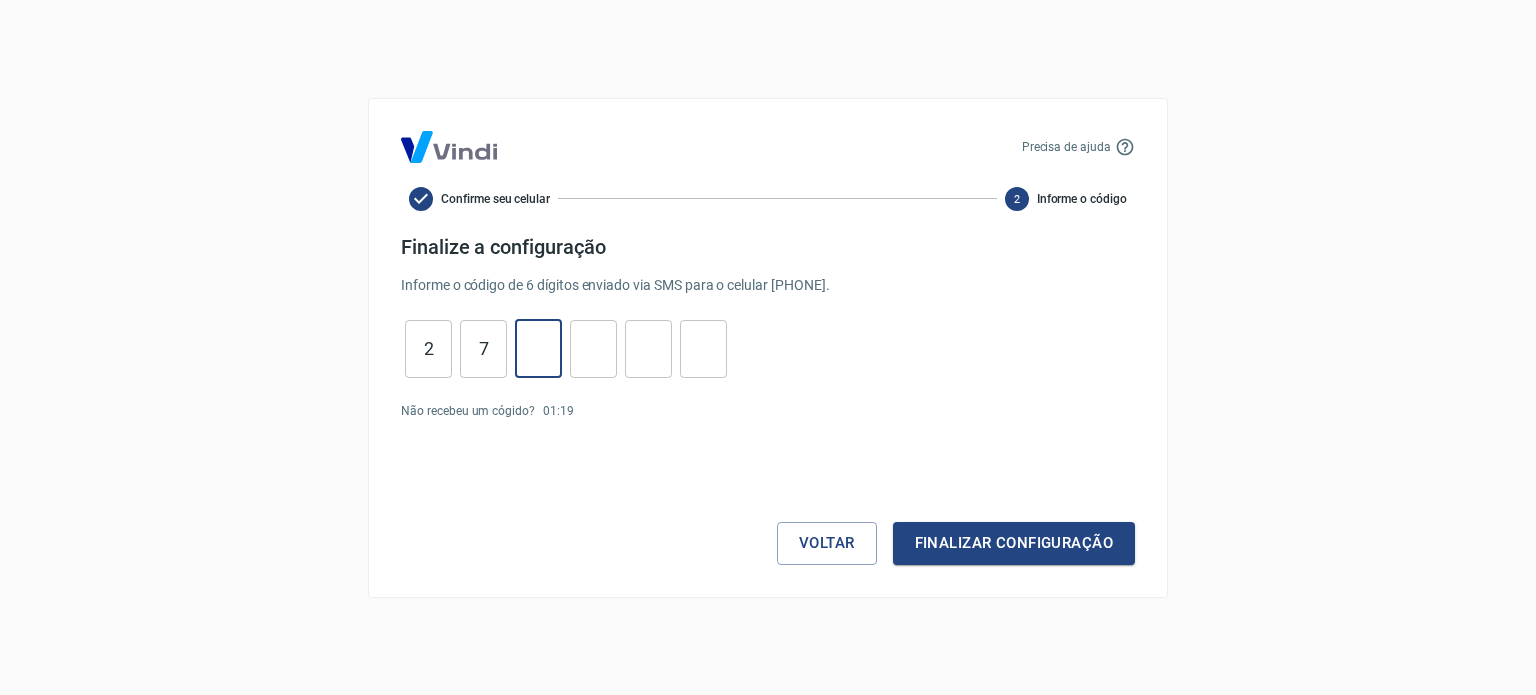 type on "4" 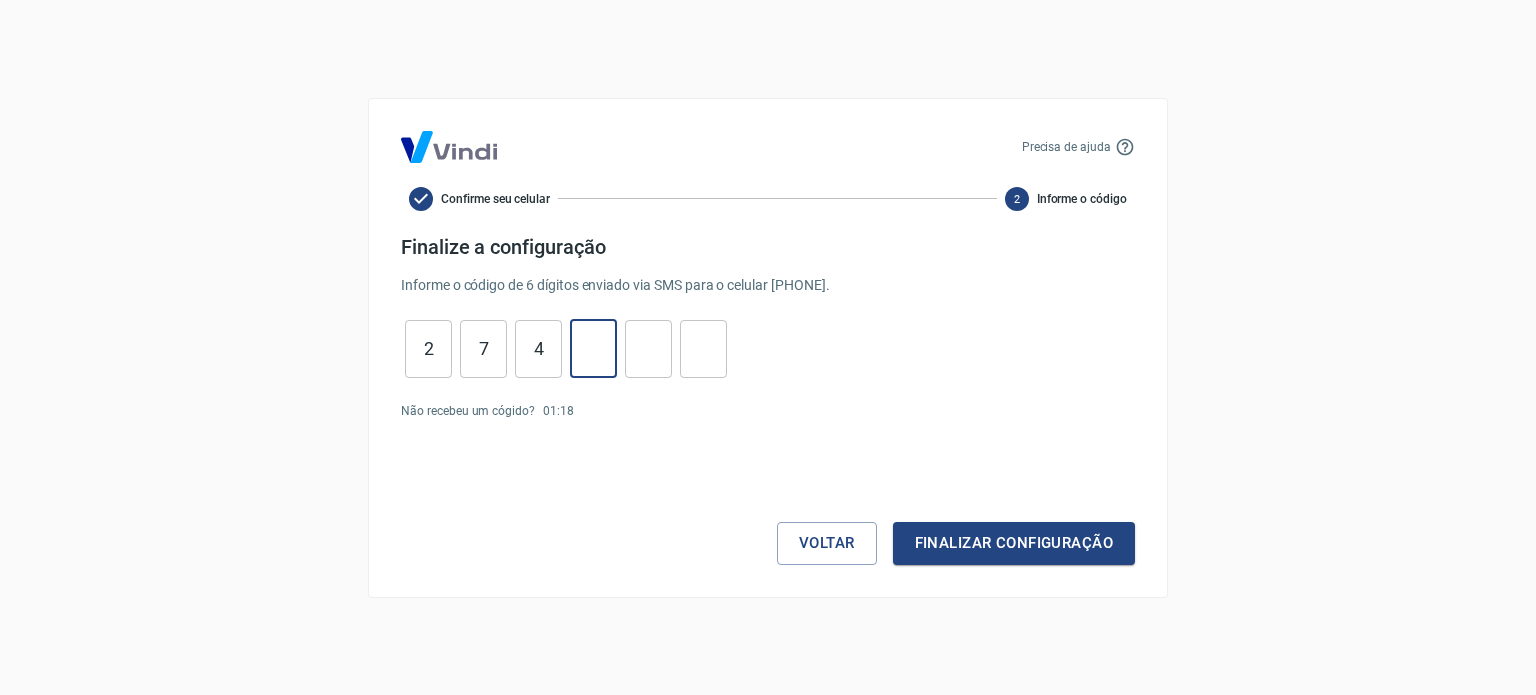 type on "2" 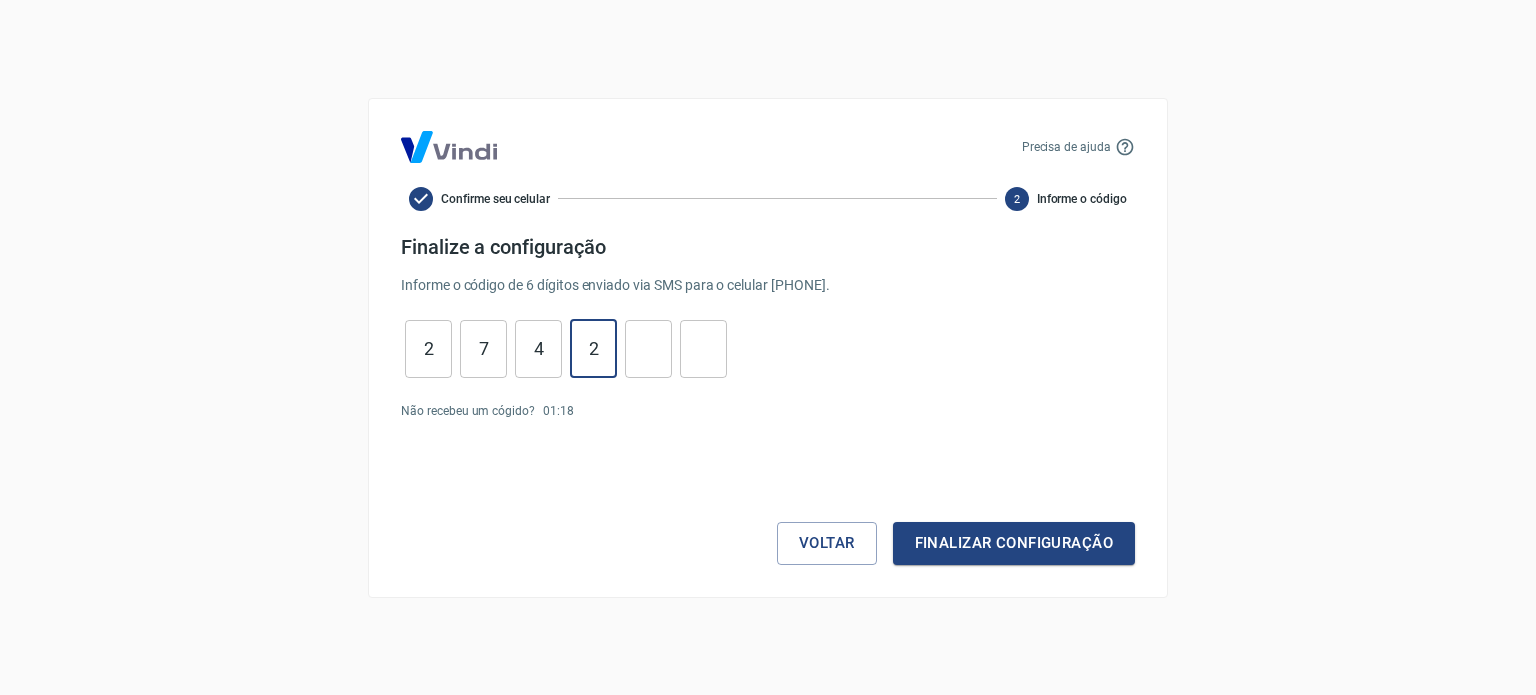 type on "3" 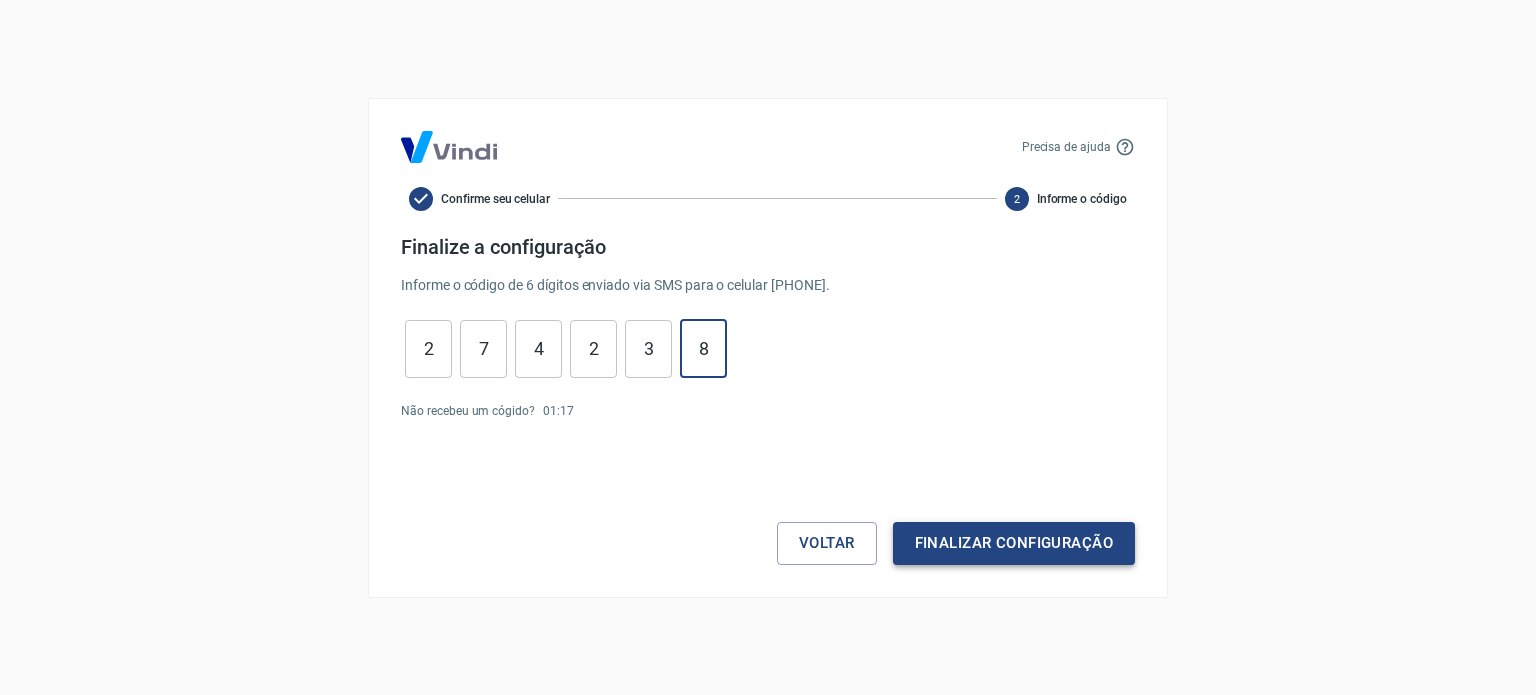 type on "8" 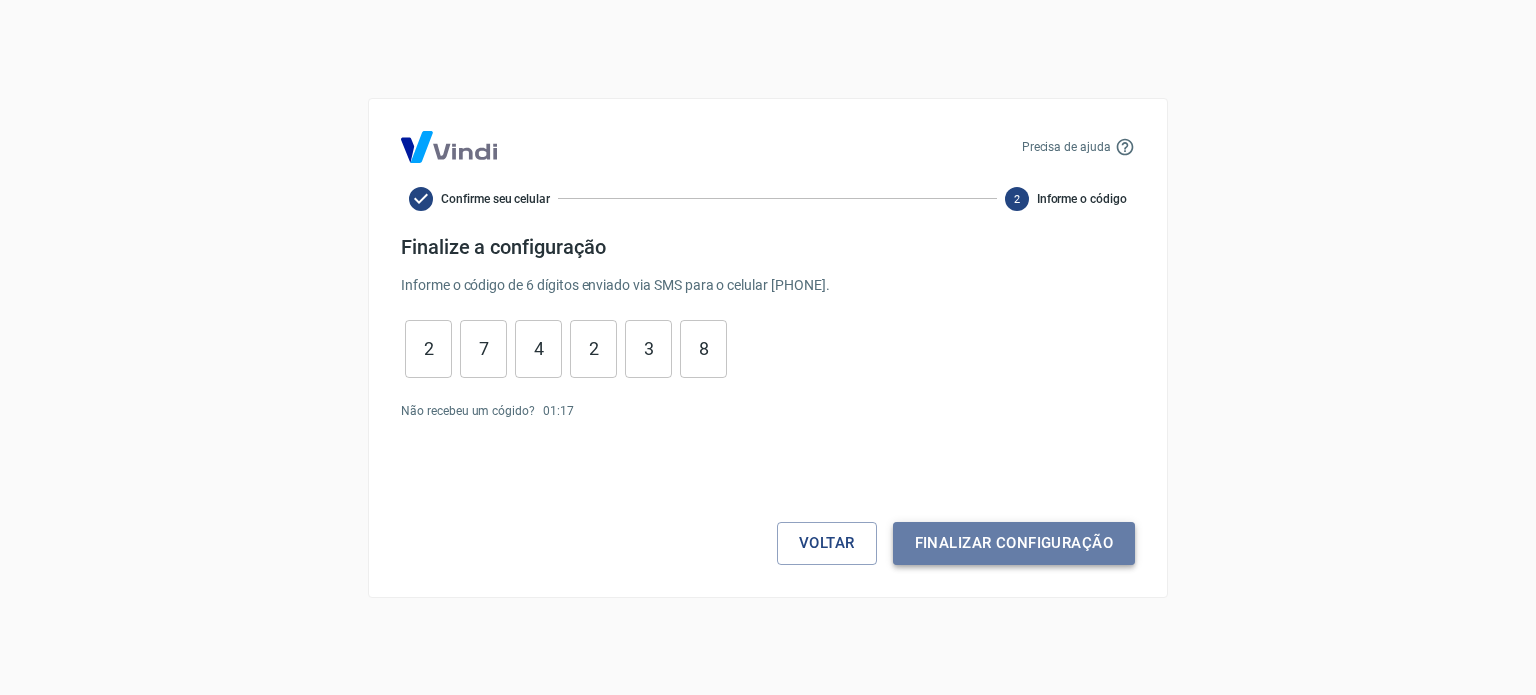 click on "Finalizar configuração" at bounding box center [1014, 543] 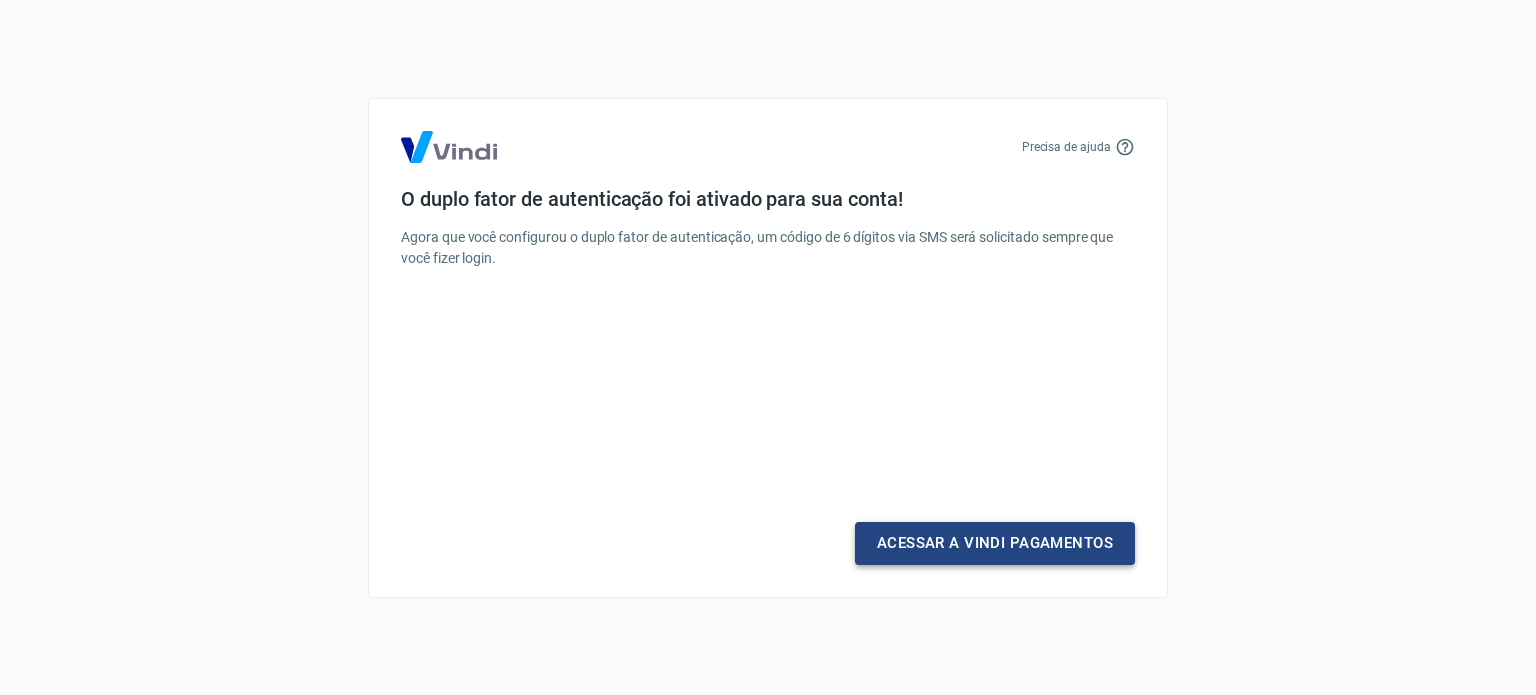 click on "Acessar a Vindi Pagamentos" at bounding box center (995, 543) 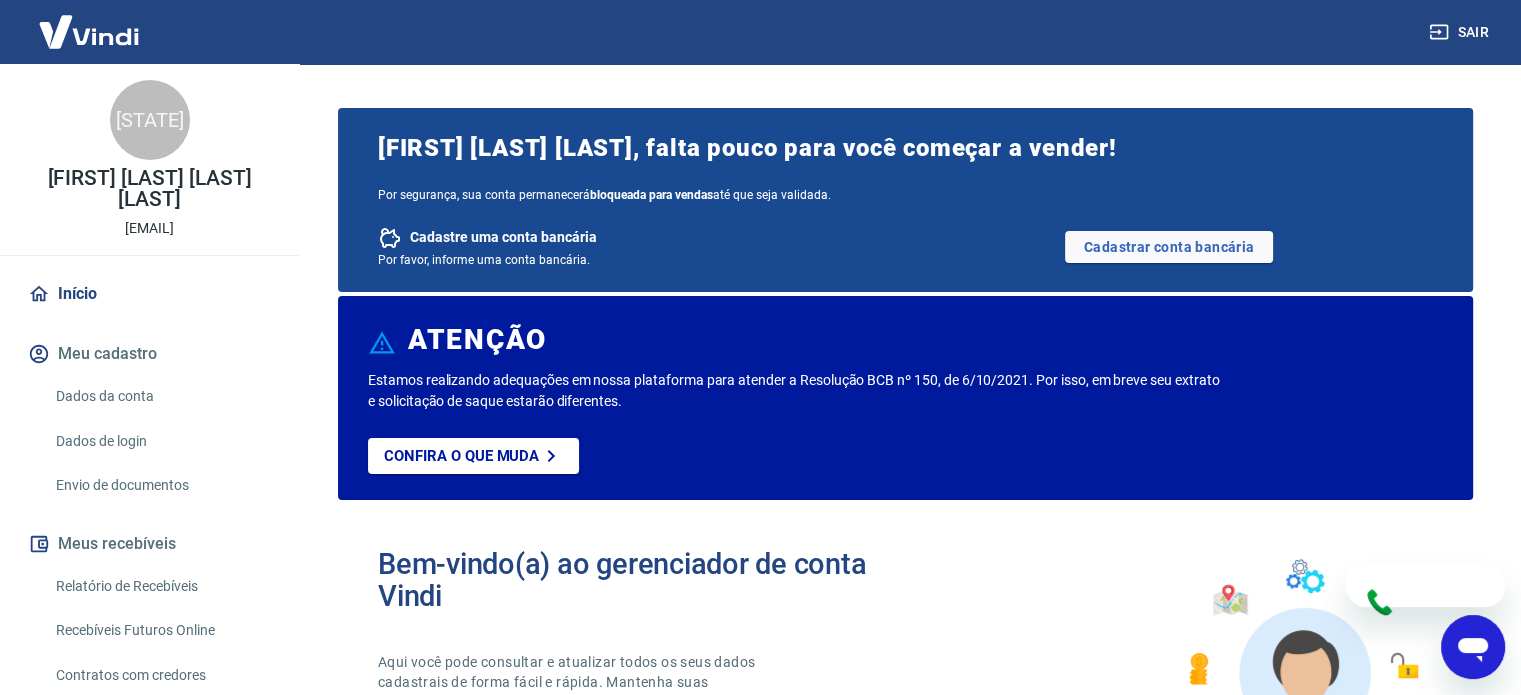 scroll, scrollTop: 0, scrollLeft: 0, axis: both 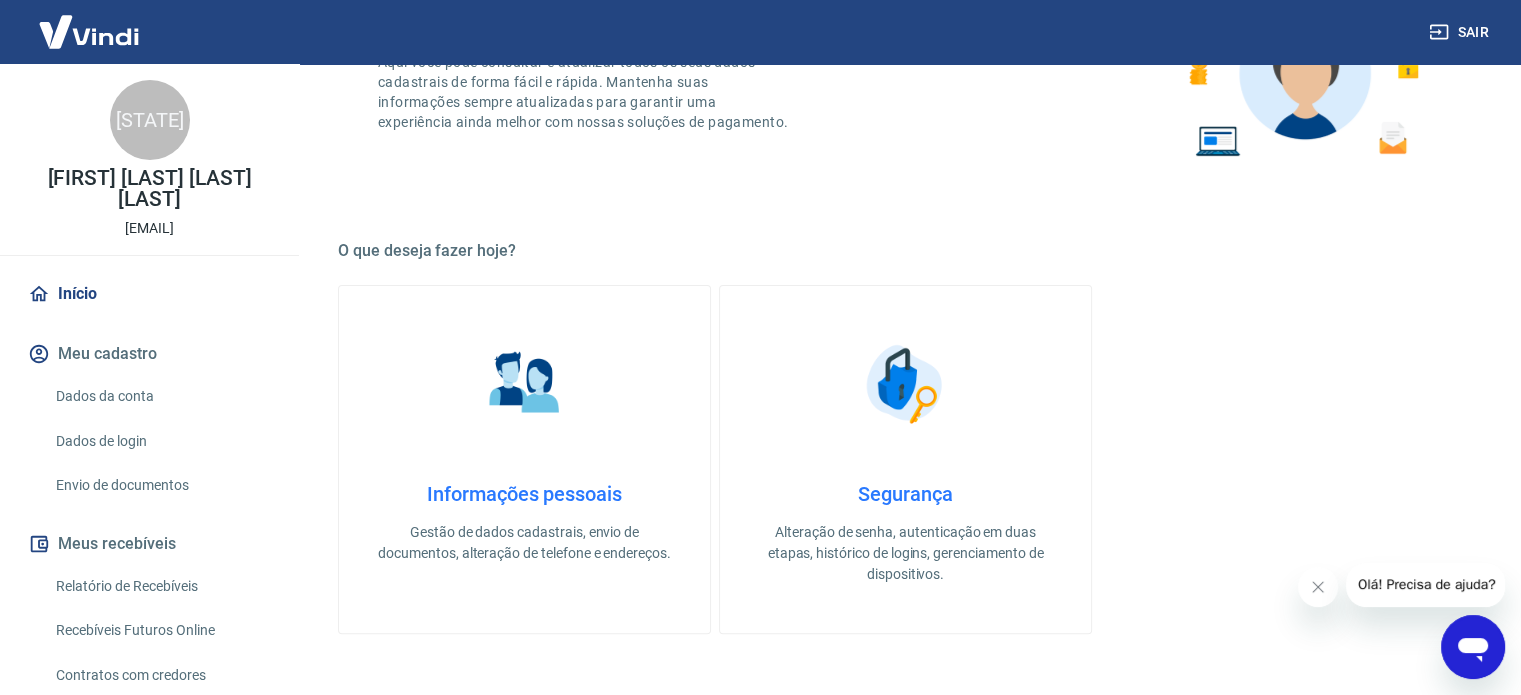 click on "Dados da conta" at bounding box center (161, 396) 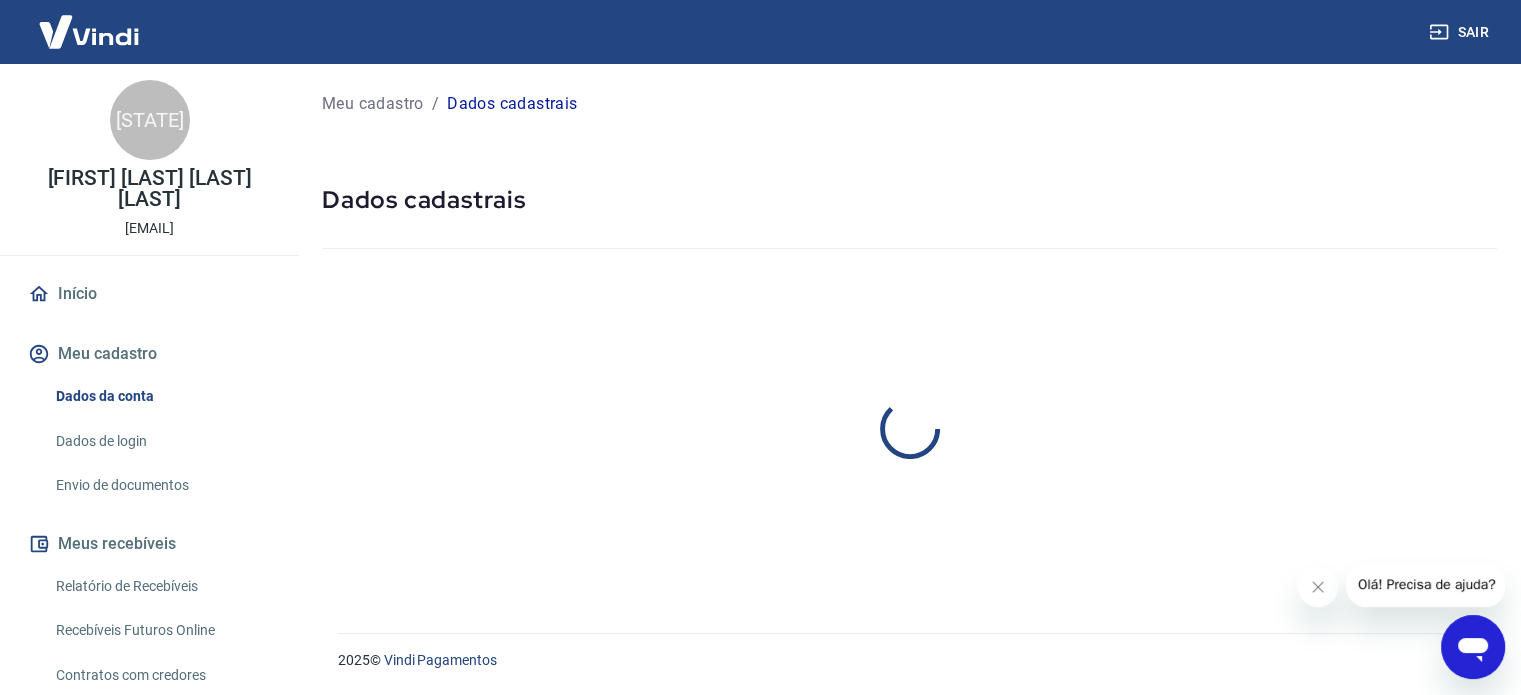 scroll, scrollTop: 0, scrollLeft: 0, axis: both 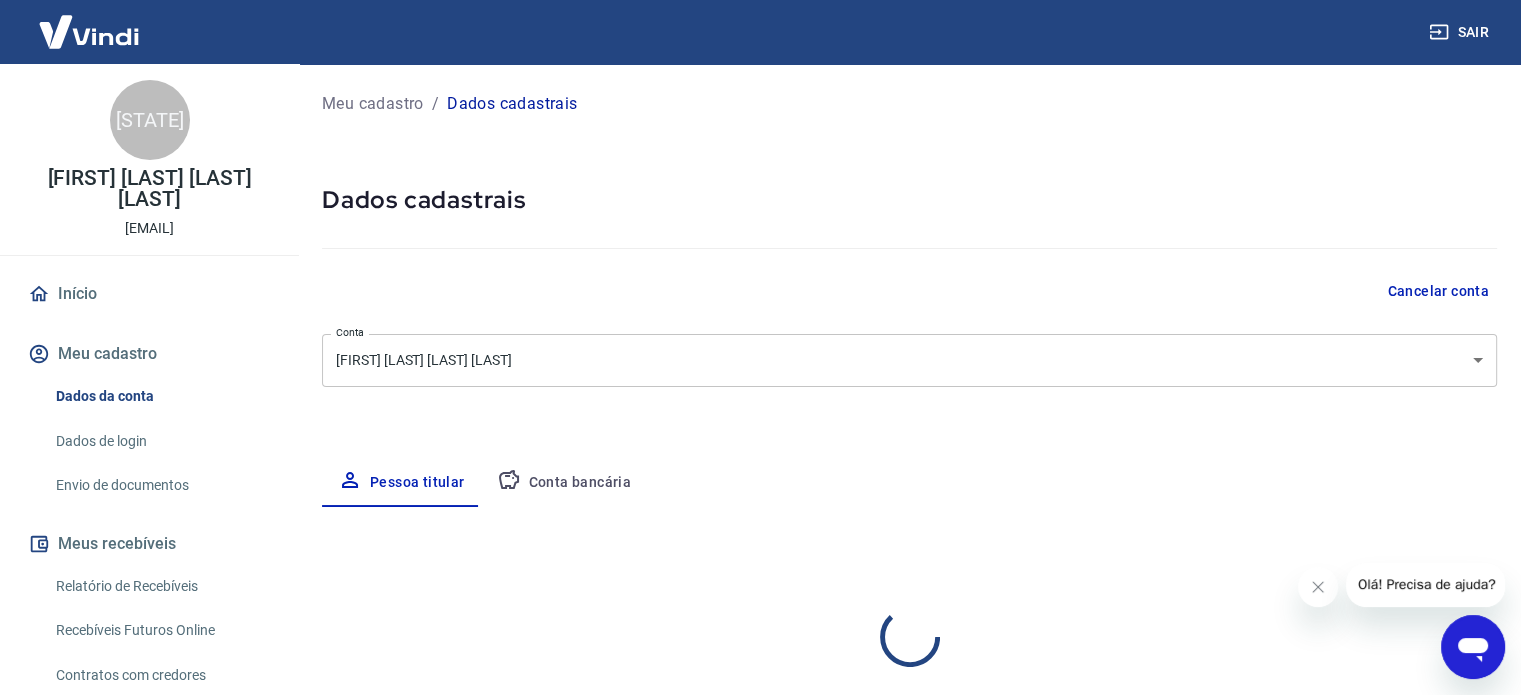 select on "[STATE]" 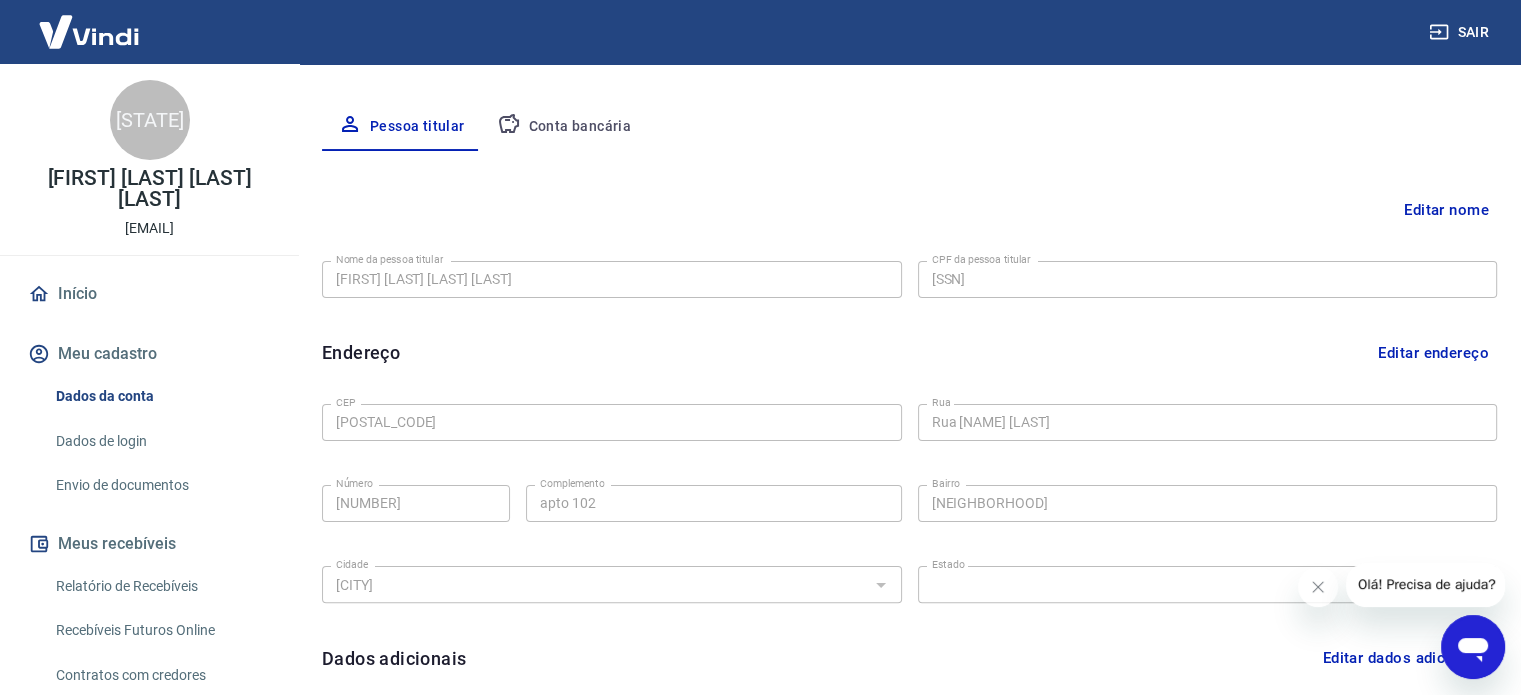 scroll, scrollTop: 400, scrollLeft: 0, axis: vertical 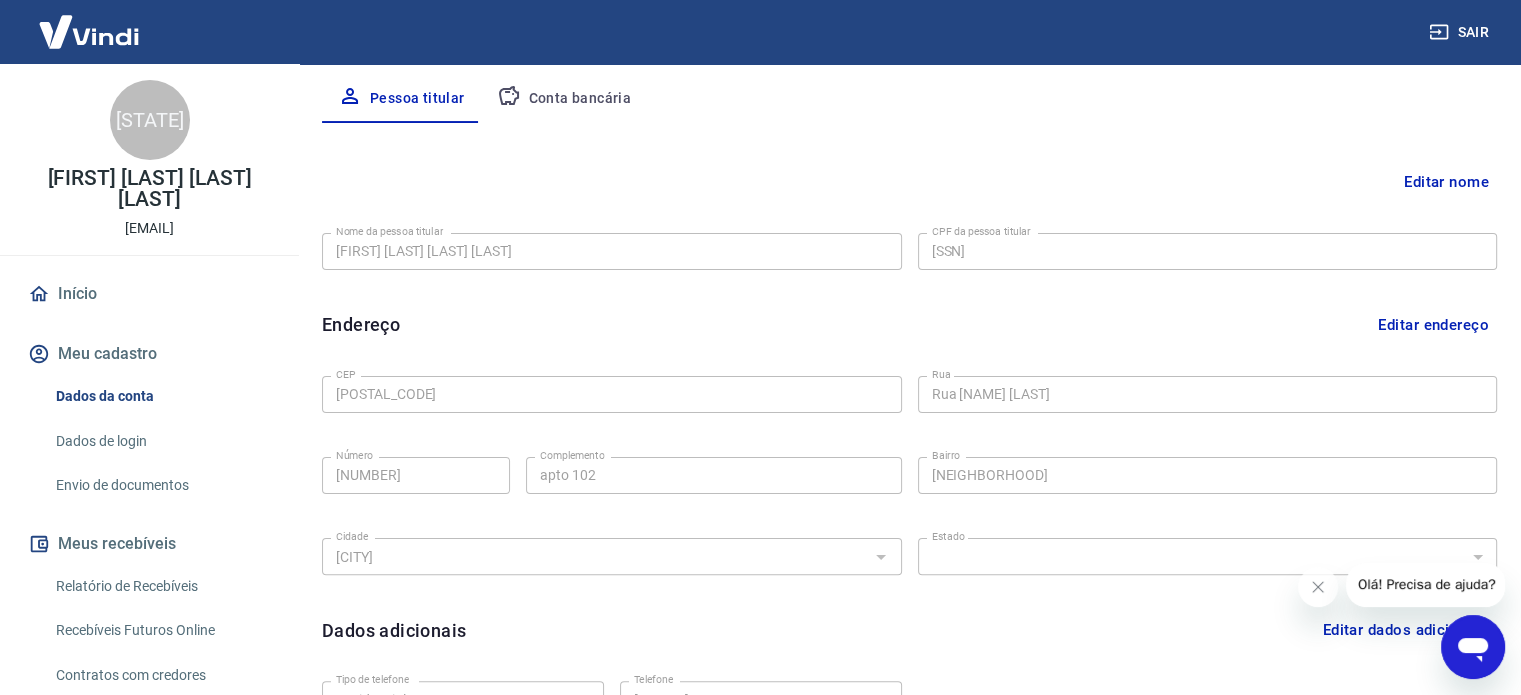 click on "Conta bancária" at bounding box center (564, 99) 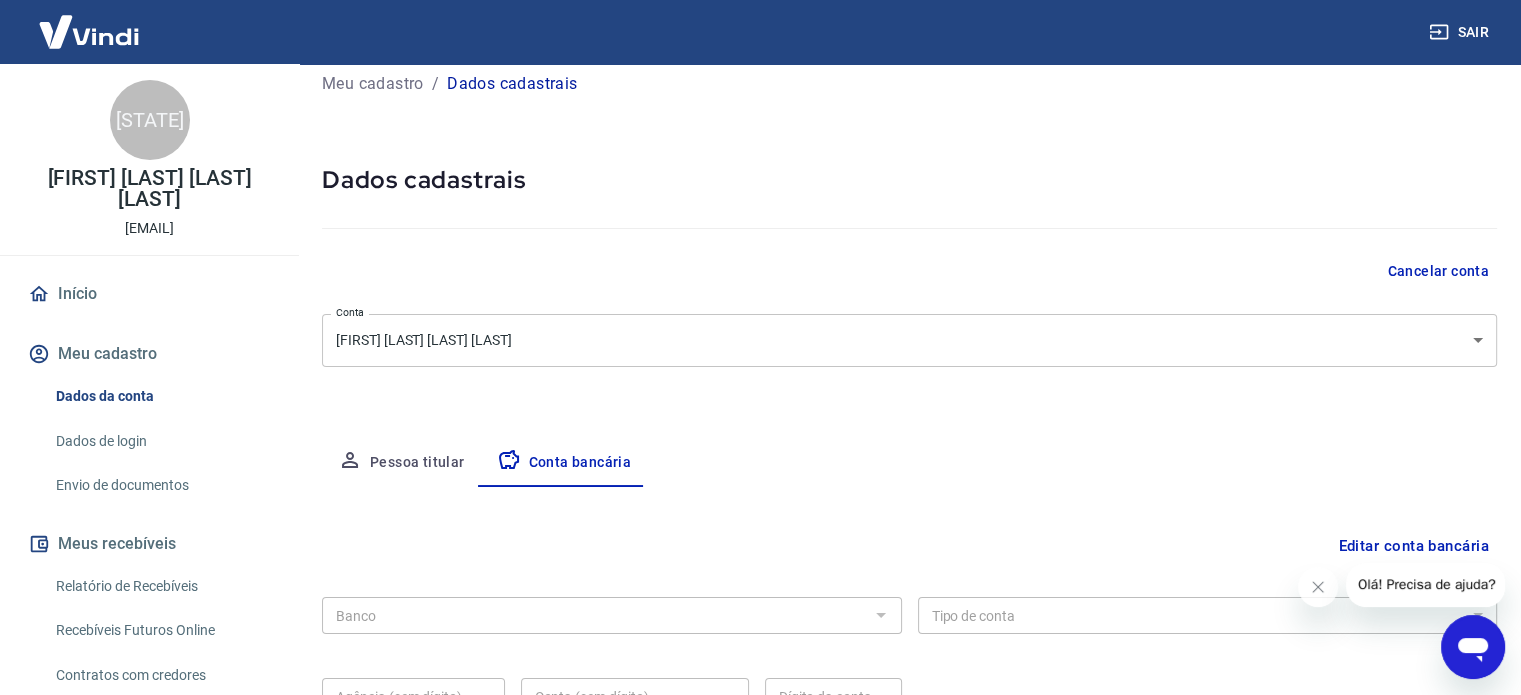 scroll, scrollTop: 215, scrollLeft: 0, axis: vertical 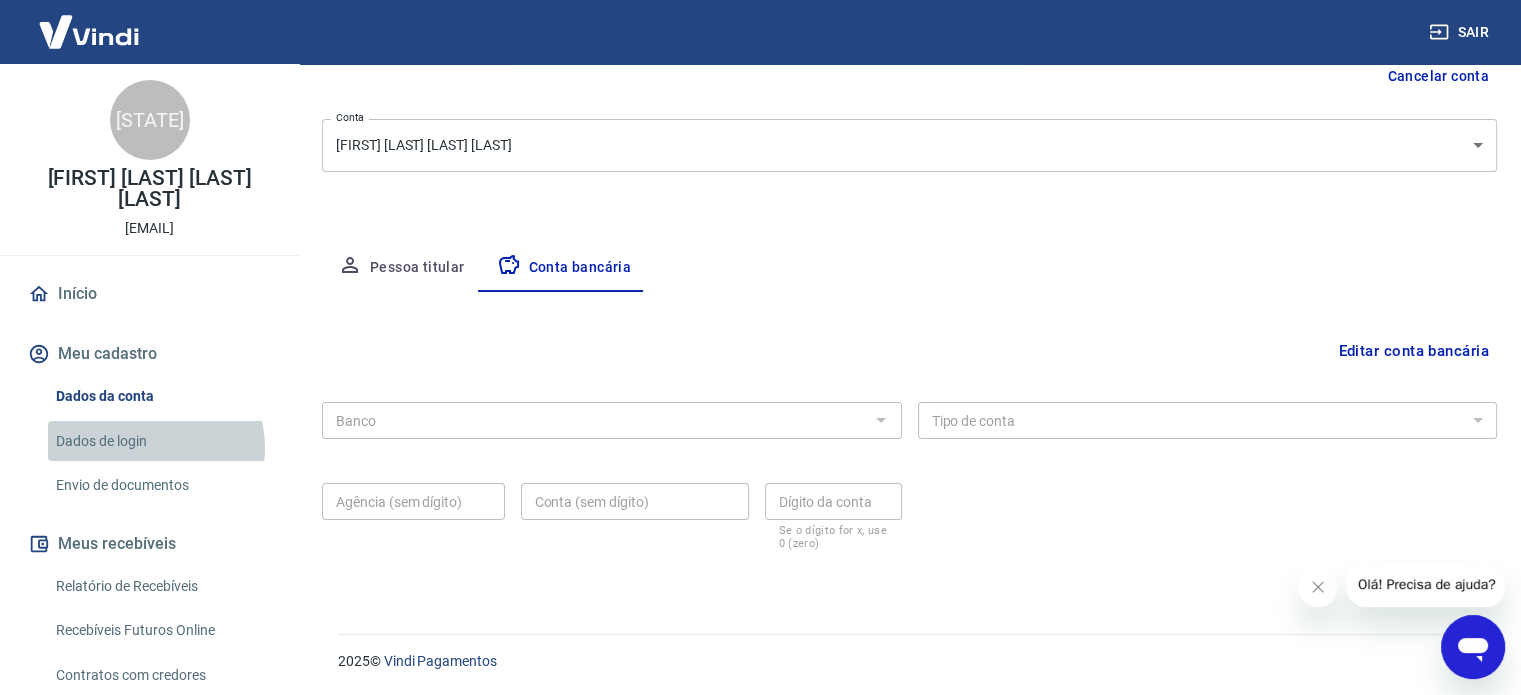 click on "Dados de login" at bounding box center (161, 441) 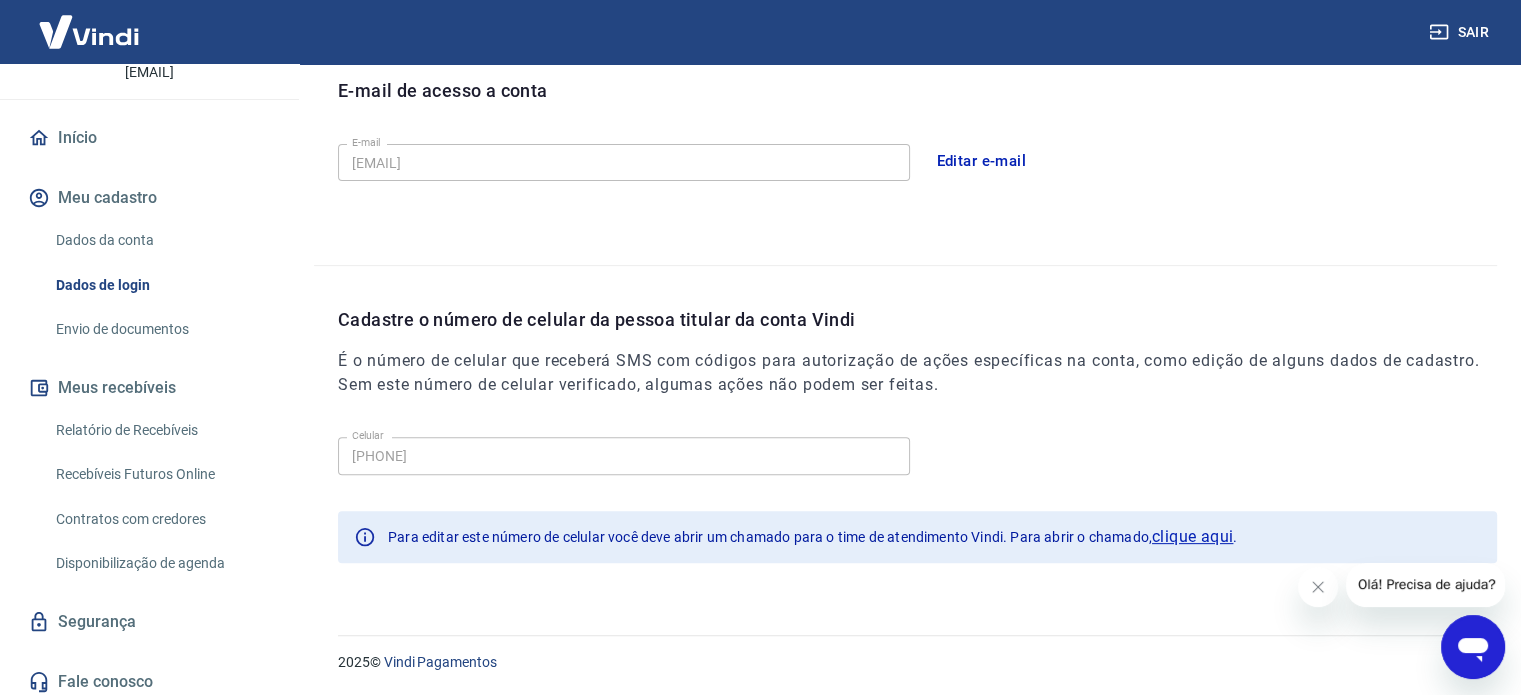 scroll, scrollTop: 164, scrollLeft: 0, axis: vertical 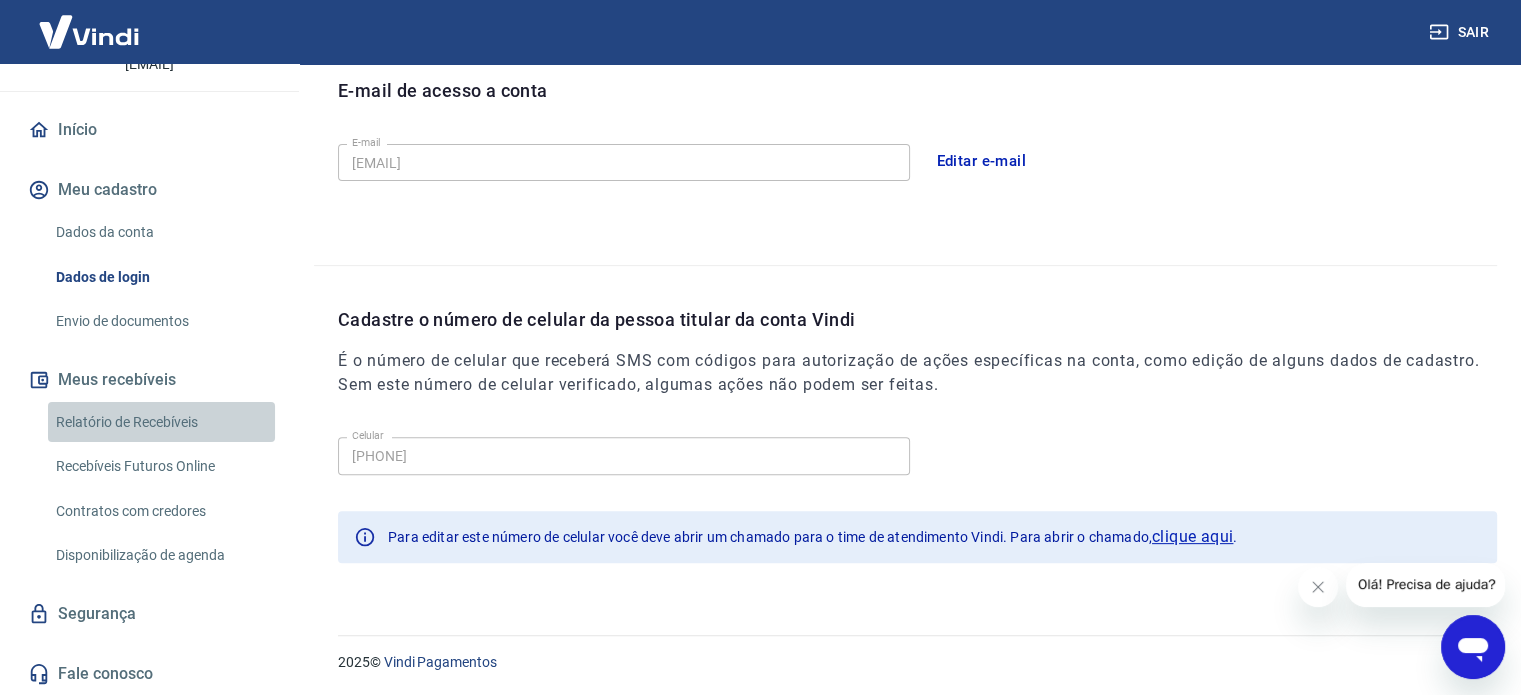 click on "Relatório de Recebíveis" at bounding box center (161, 422) 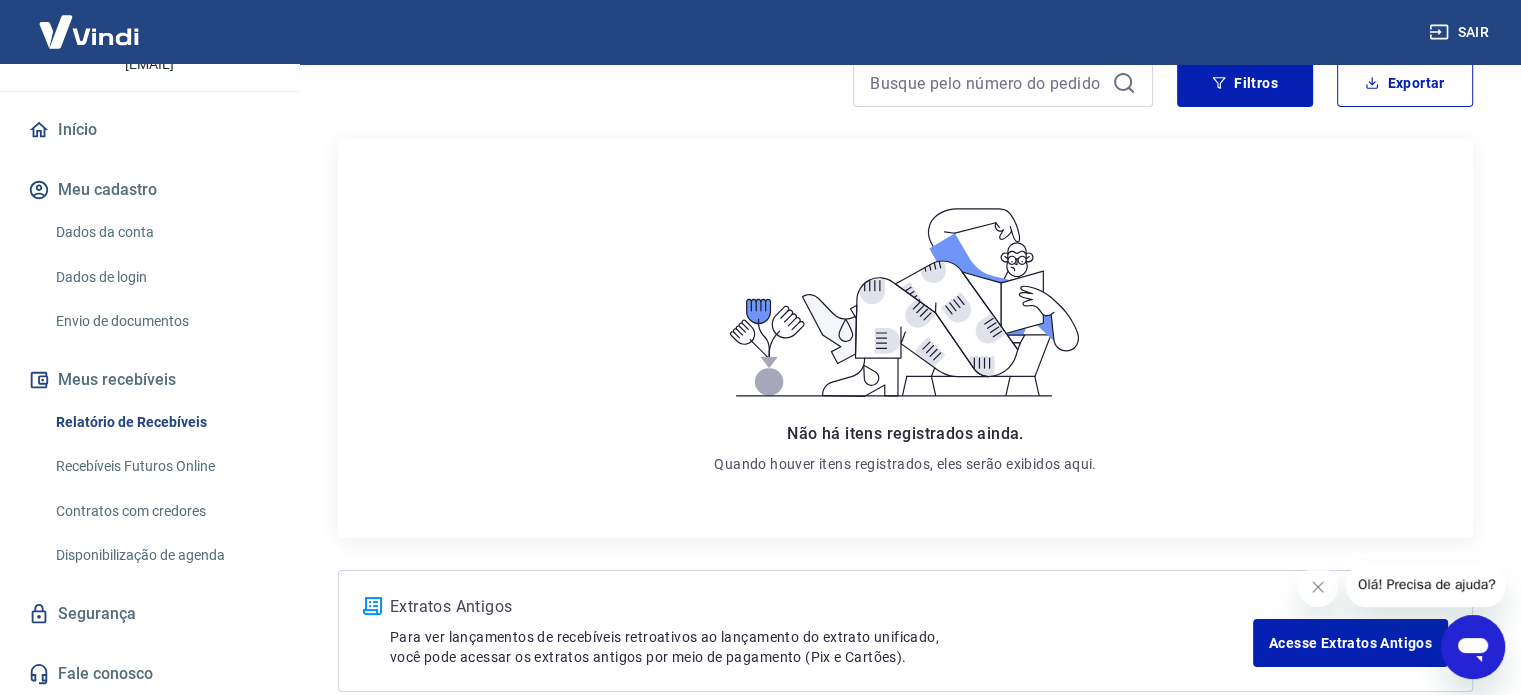 scroll, scrollTop: 200, scrollLeft: 0, axis: vertical 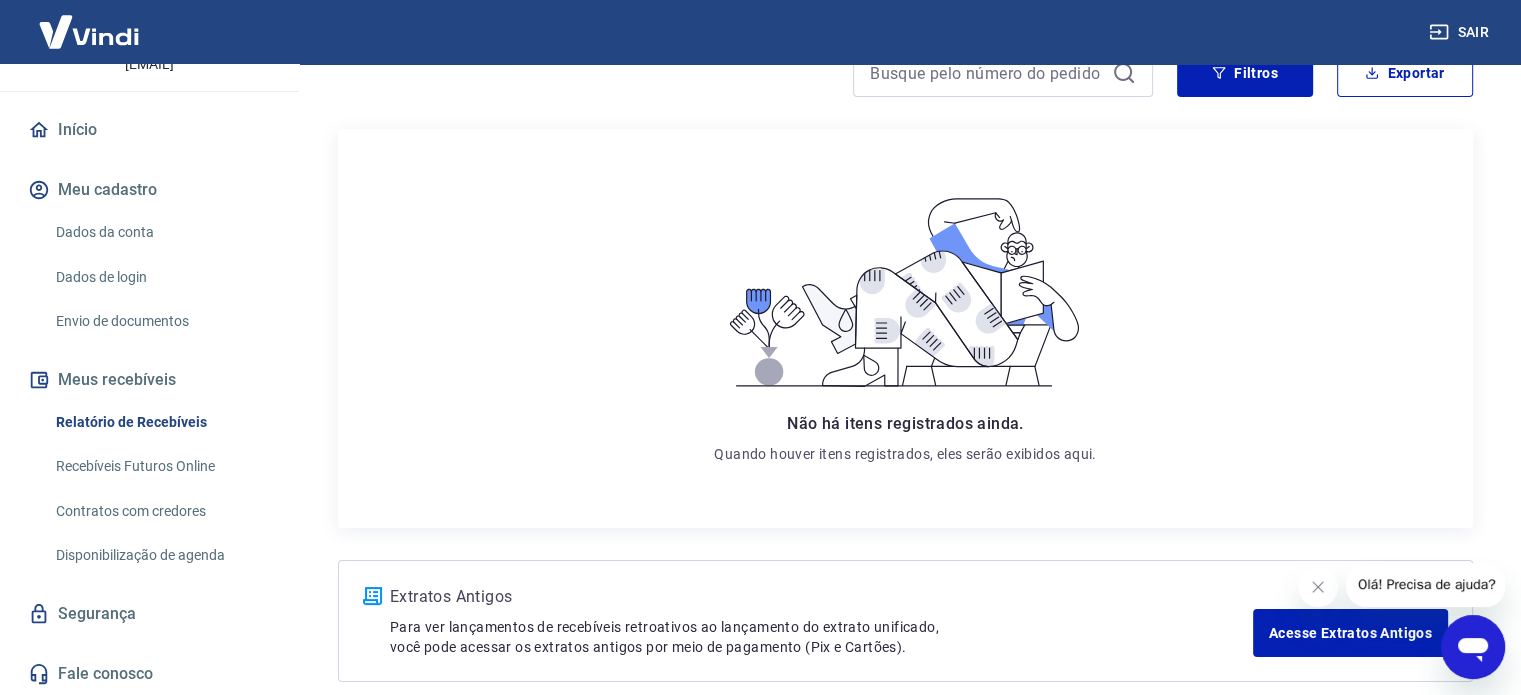 click on "Recebíveis Futuros Online" at bounding box center [161, 466] 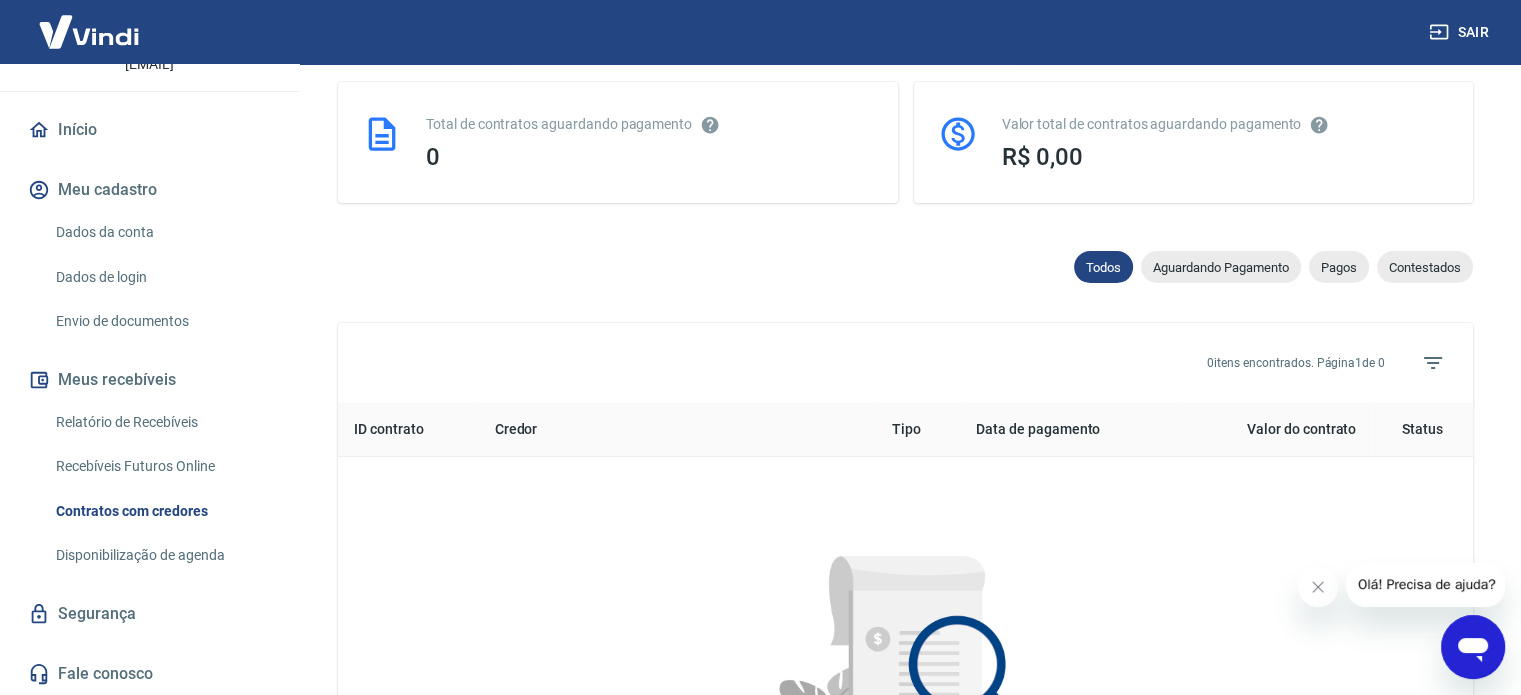 scroll, scrollTop: 600, scrollLeft: 0, axis: vertical 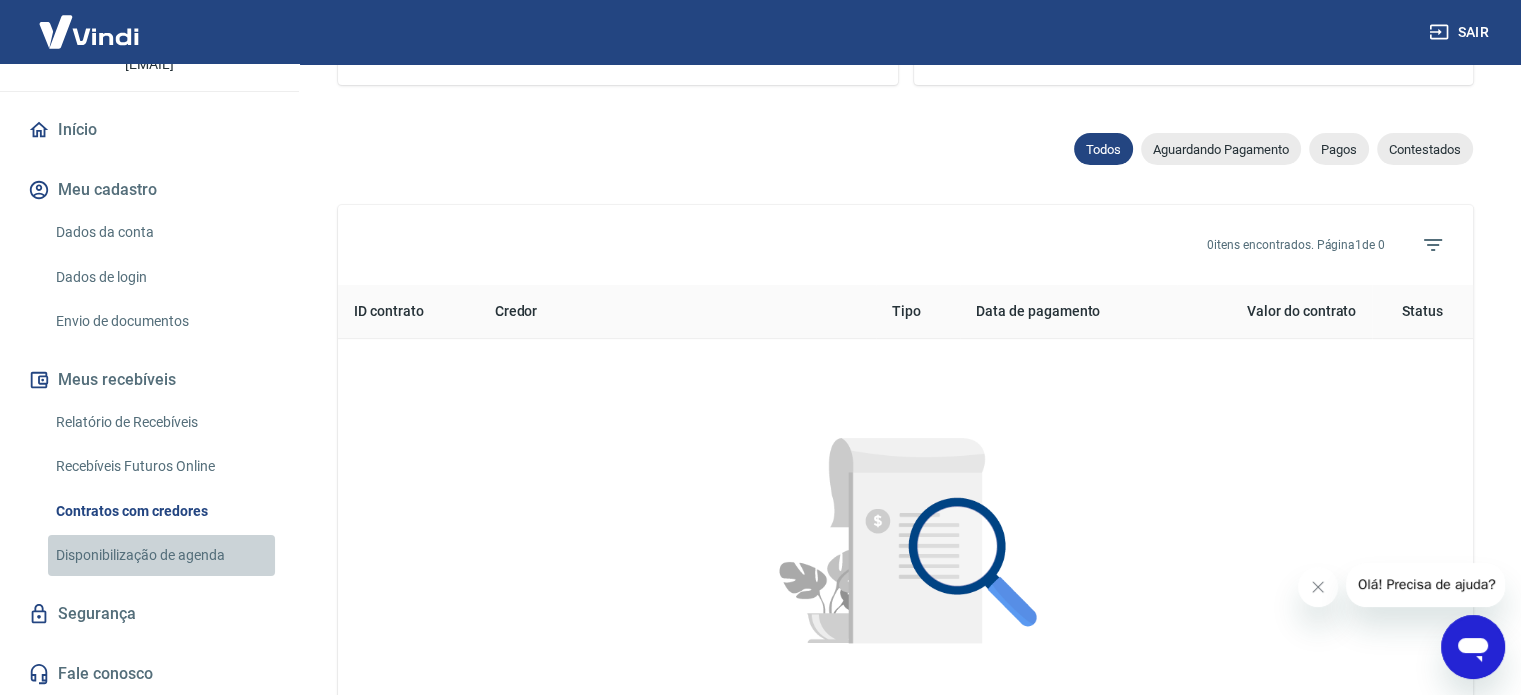 click on "Disponibilização de agenda" at bounding box center (161, 555) 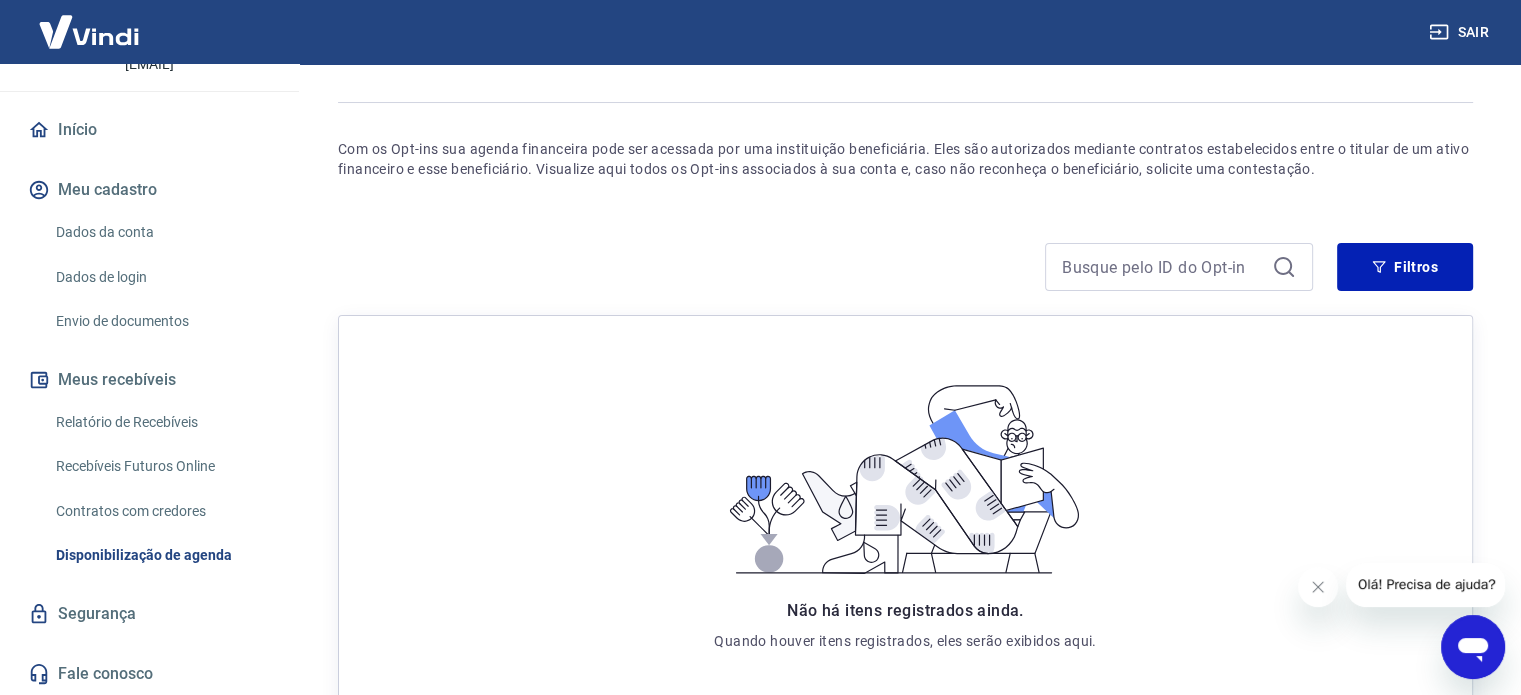 scroll, scrollTop: 200, scrollLeft: 0, axis: vertical 